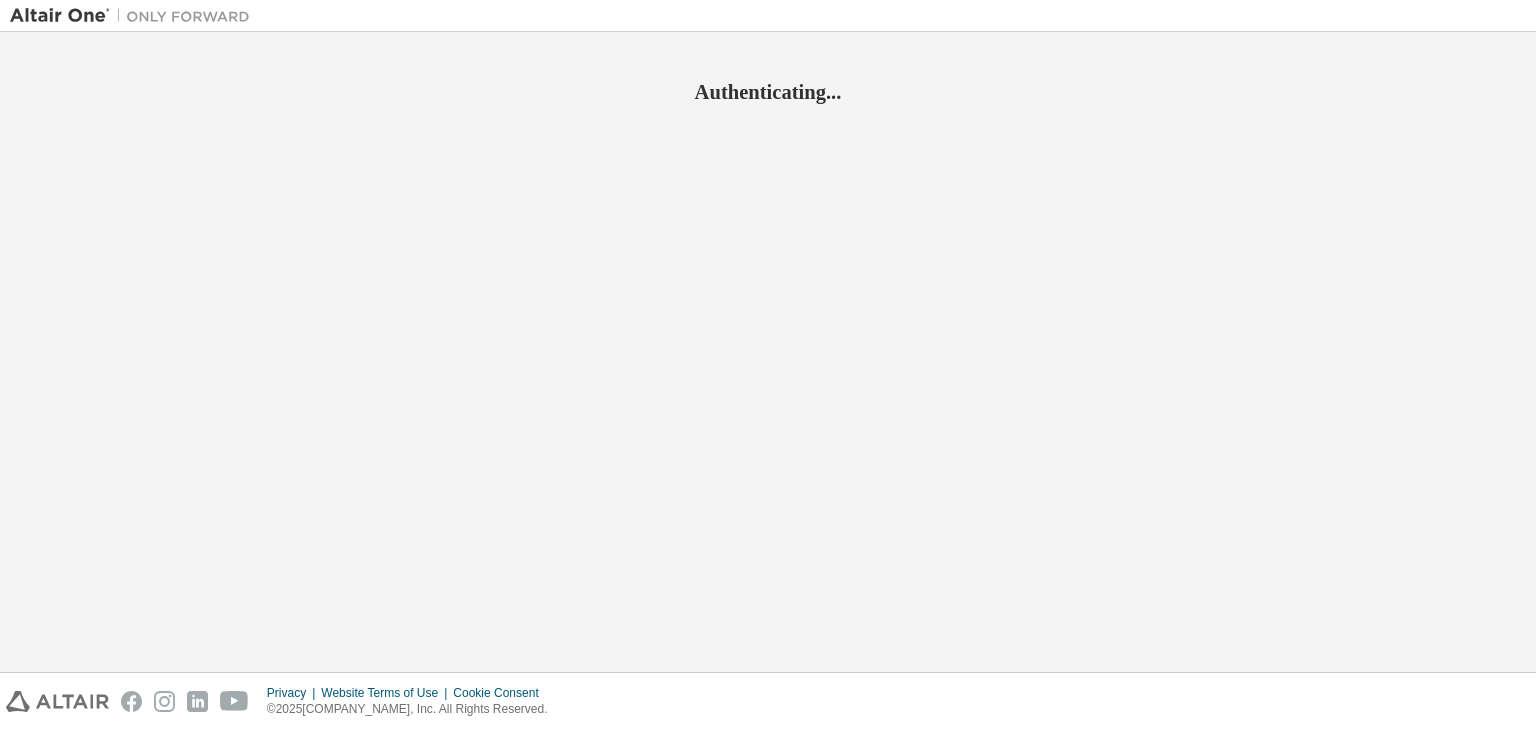 scroll, scrollTop: 0, scrollLeft: 0, axis: both 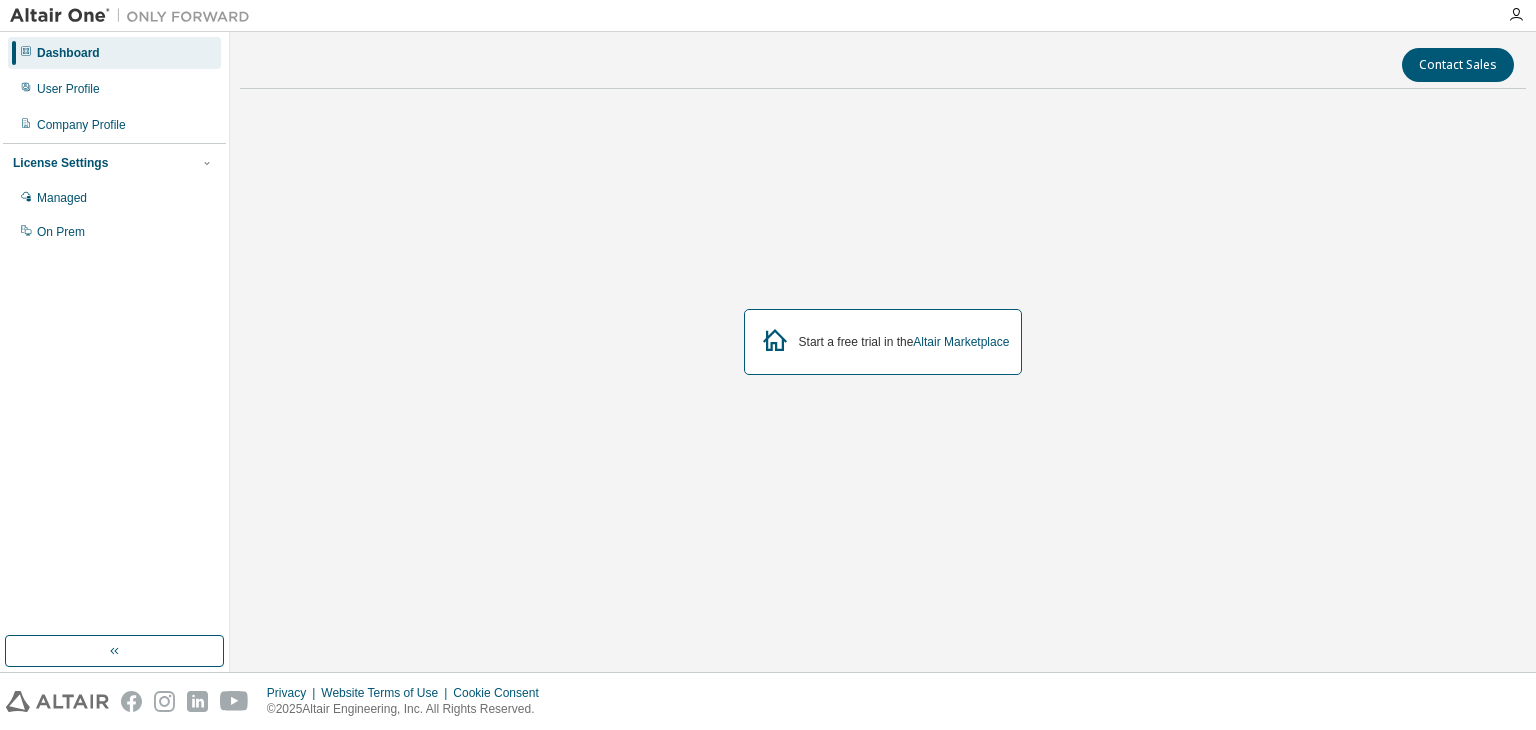 click on "Start a free trial in the  Altair Marketplace" at bounding box center [883, 342] 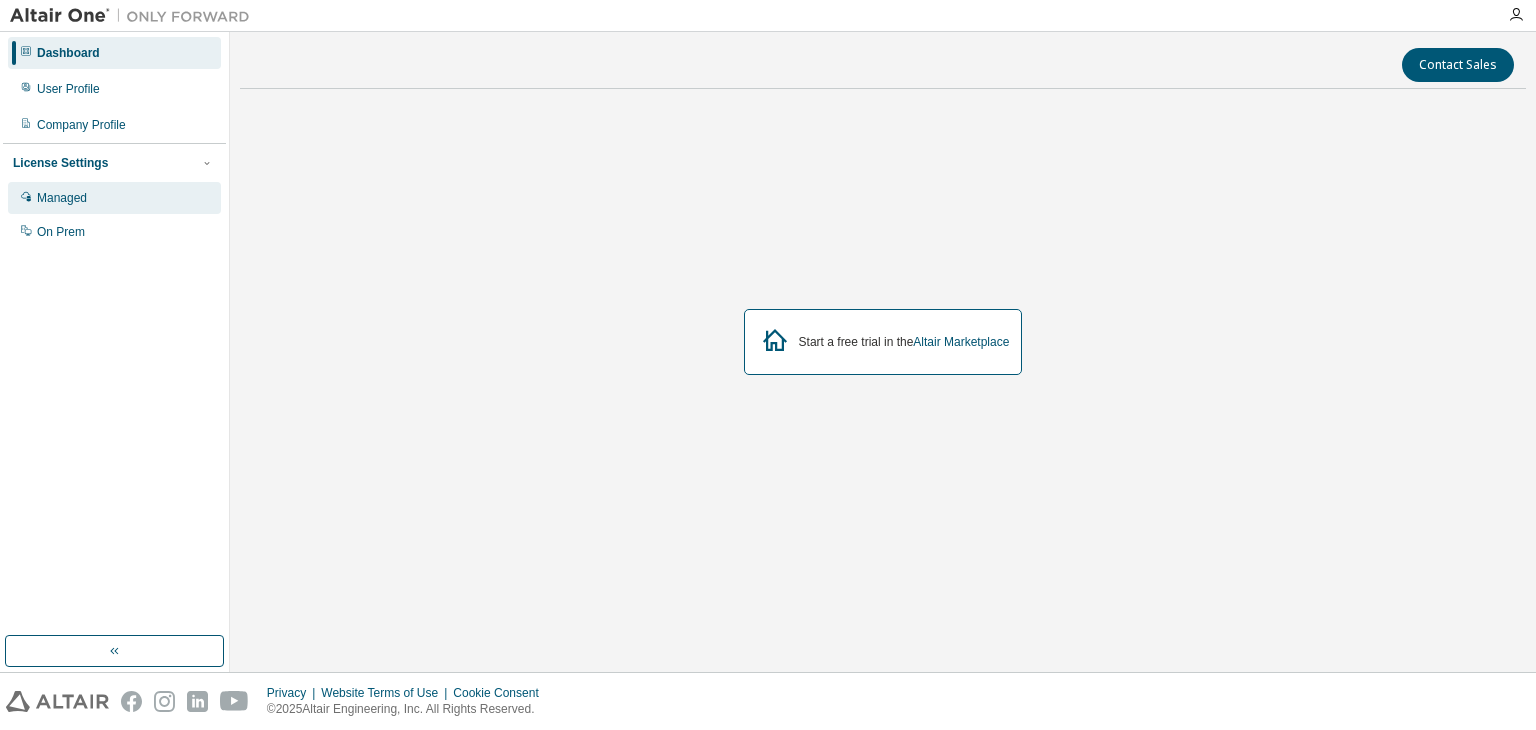 click on "Managed" at bounding box center (62, 198) 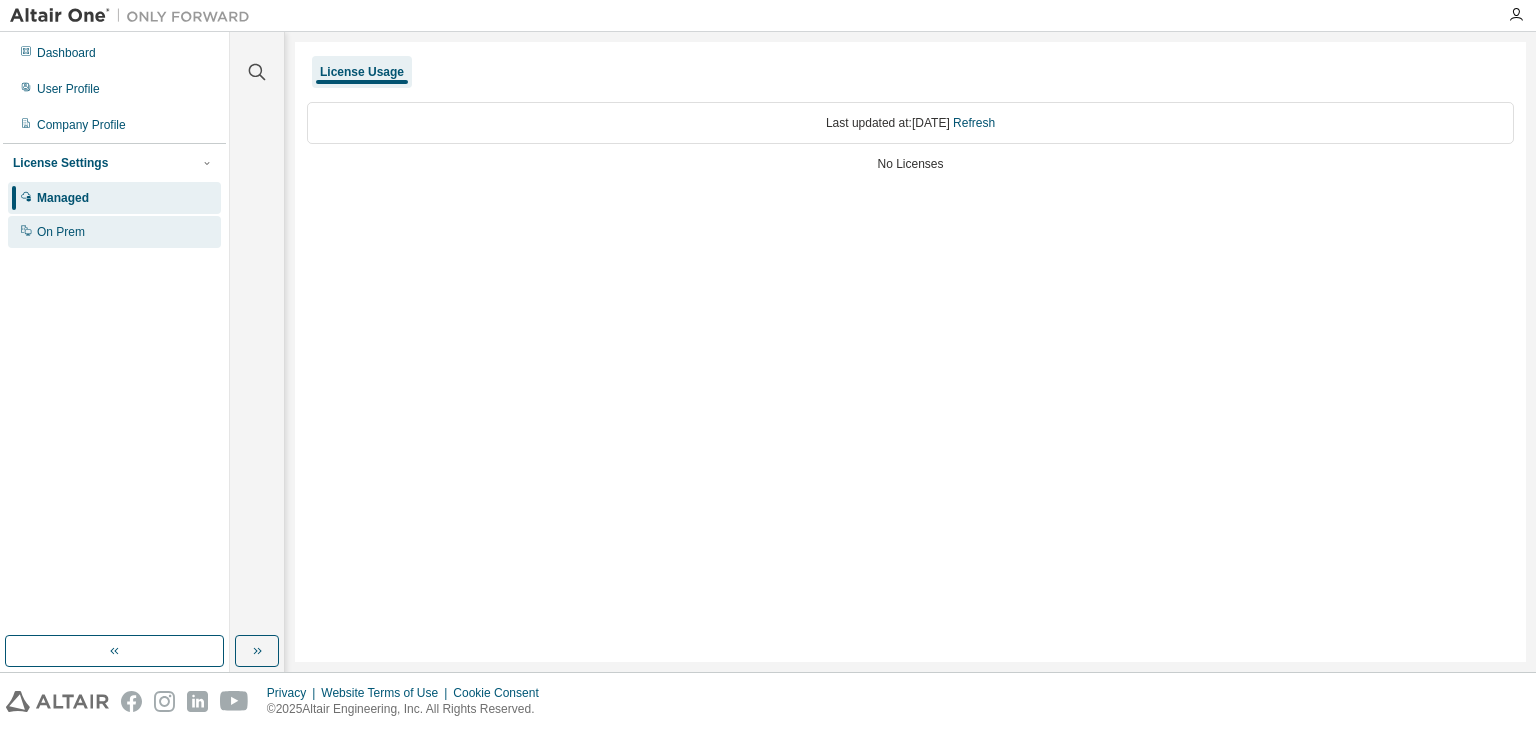 click on "On Prem" at bounding box center [114, 232] 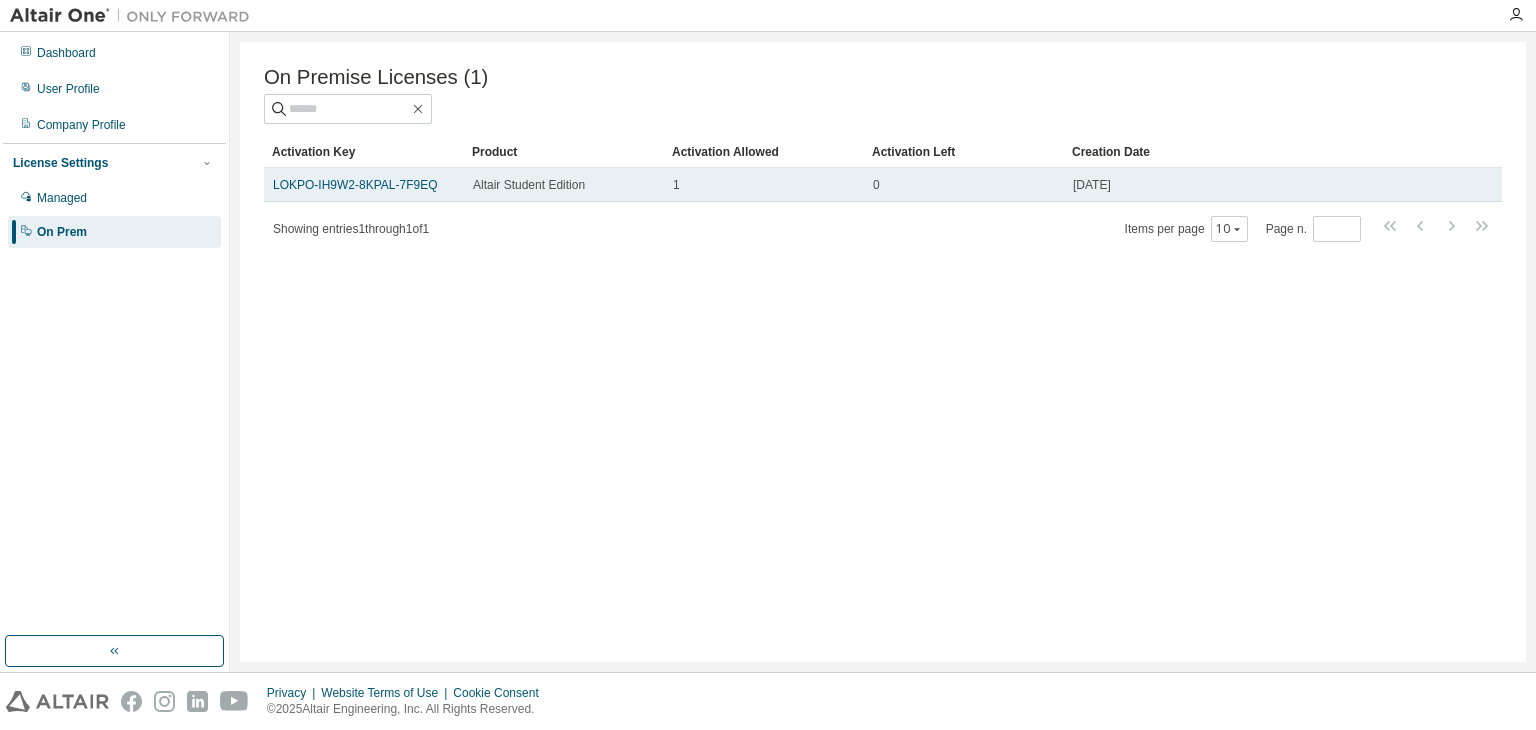 click on "Altair Student Edition" at bounding box center (529, 185) 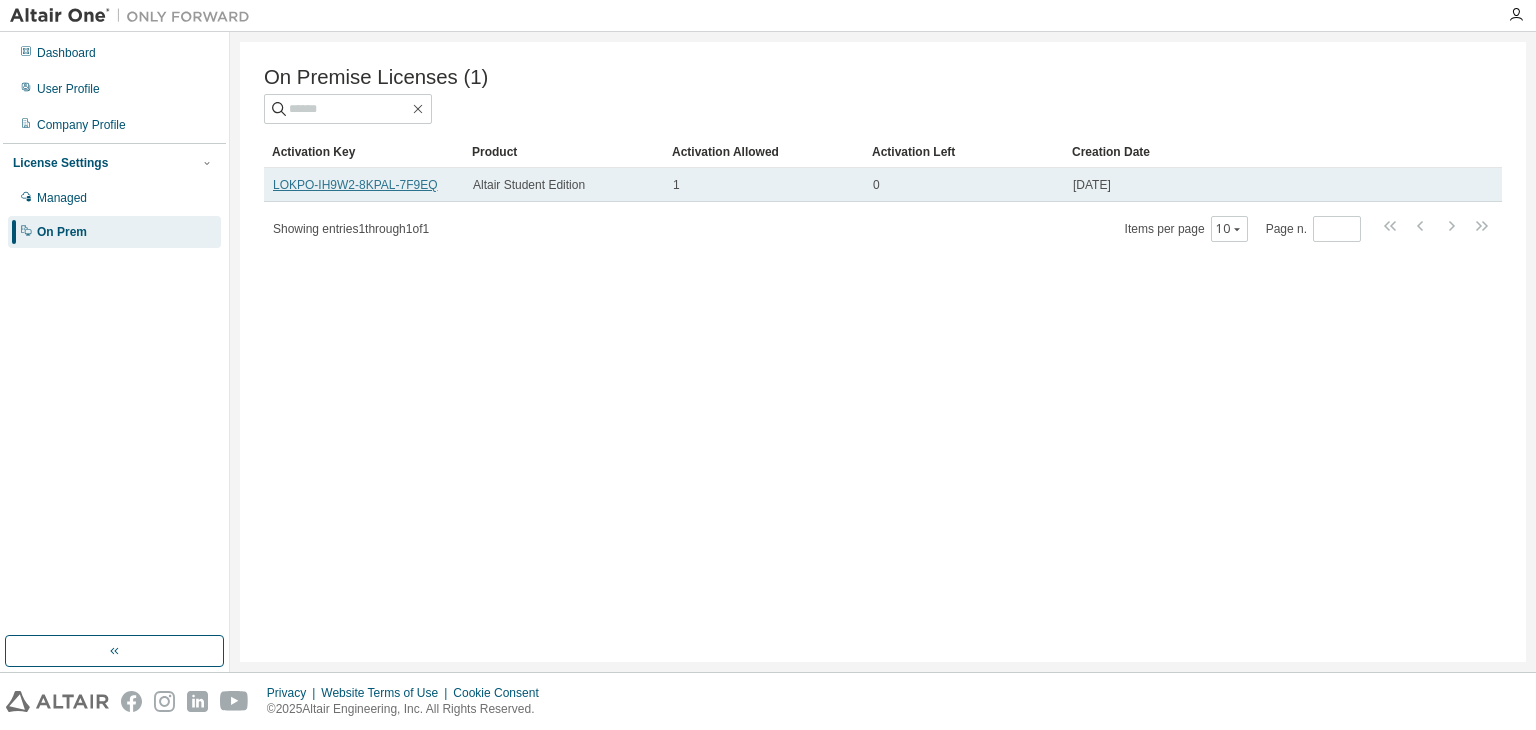click on "LOKPO-IH9W2-8KPAL-7F9EQ" at bounding box center (355, 185) 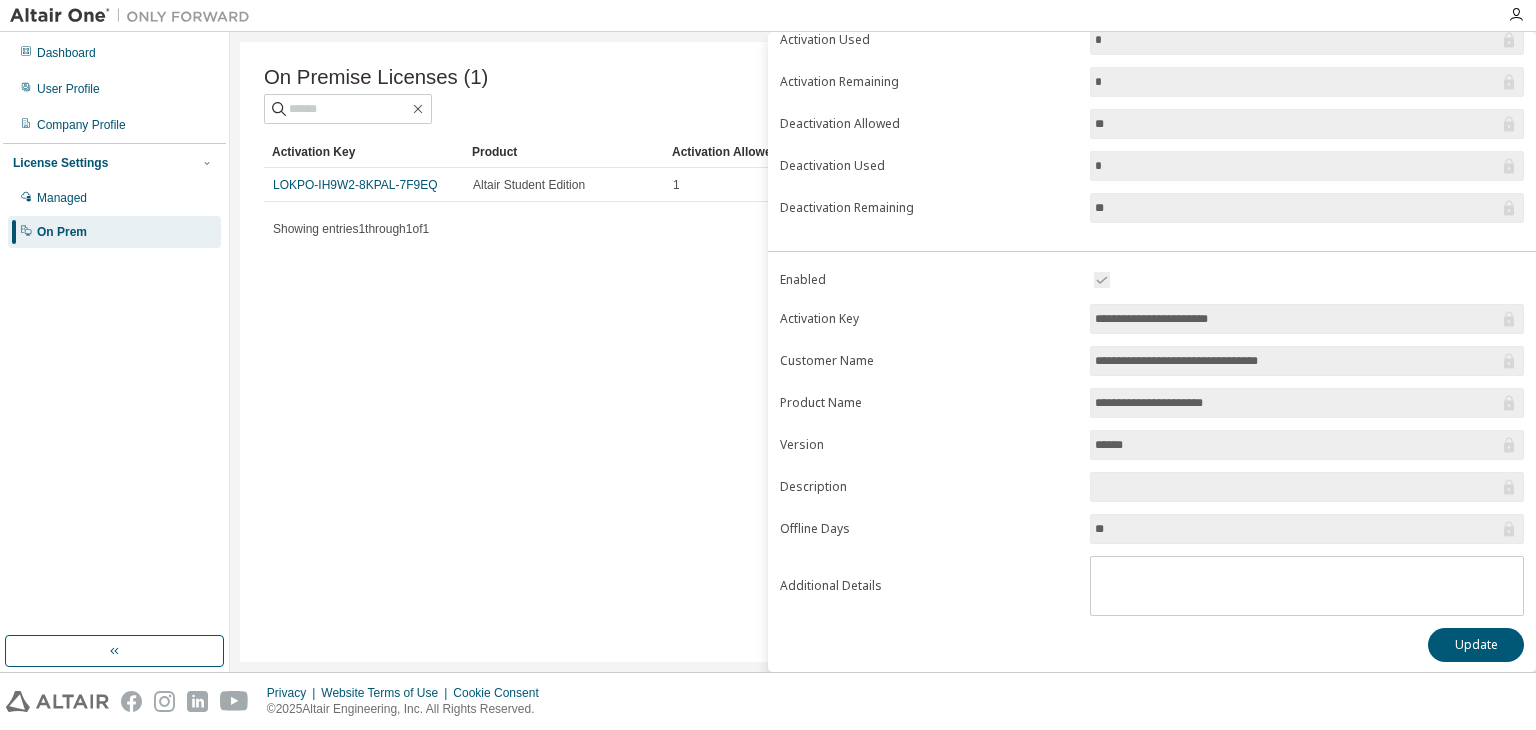 scroll, scrollTop: 0, scrollLeft: 0, axis: both 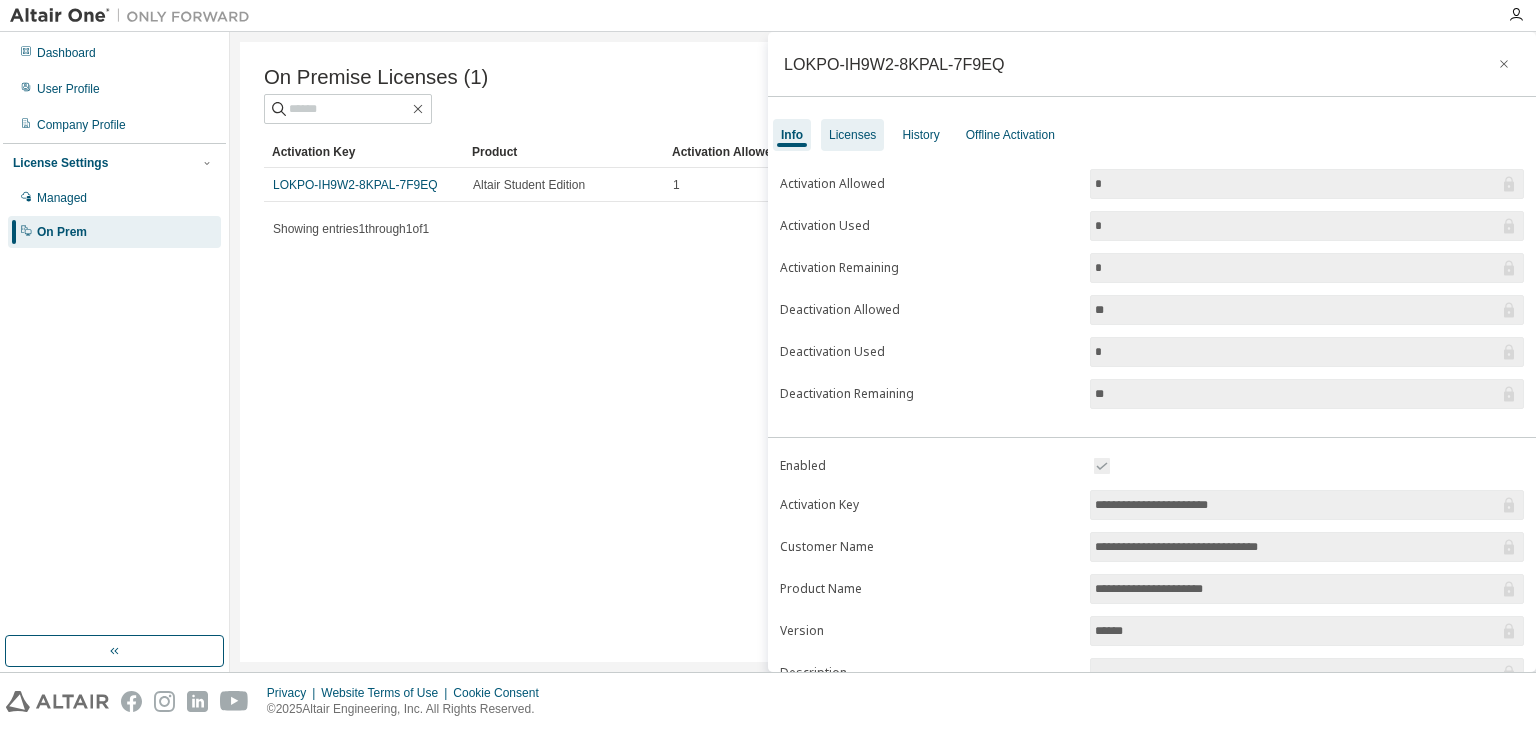 click on "Licenses" at bounding box center [852, 135] 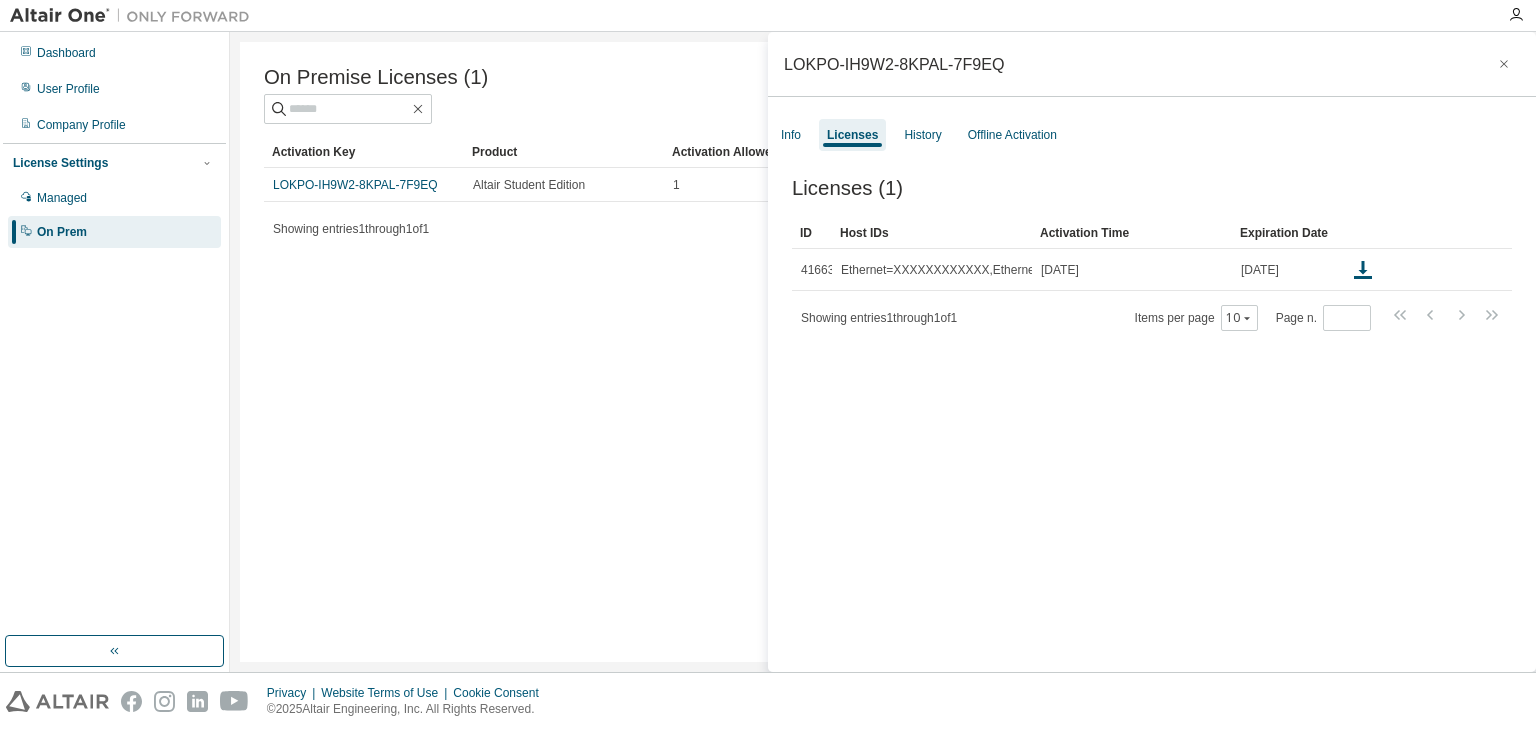 click on "On Premise Licenses (1) Clear Load Save Save As Field Operator Value Select filter Select operand Add criteria Search Activation Key Product Activation Allowed Activation Left Creation Date LOKPO-IH9W2-8KPAL-7F9EQ Altair Student Edition 1 0 2025-04-10 18:10:36 Showing entries  1  through  1  of  1 Items per page 10 Page n. *" at bounding box center (883, 352) 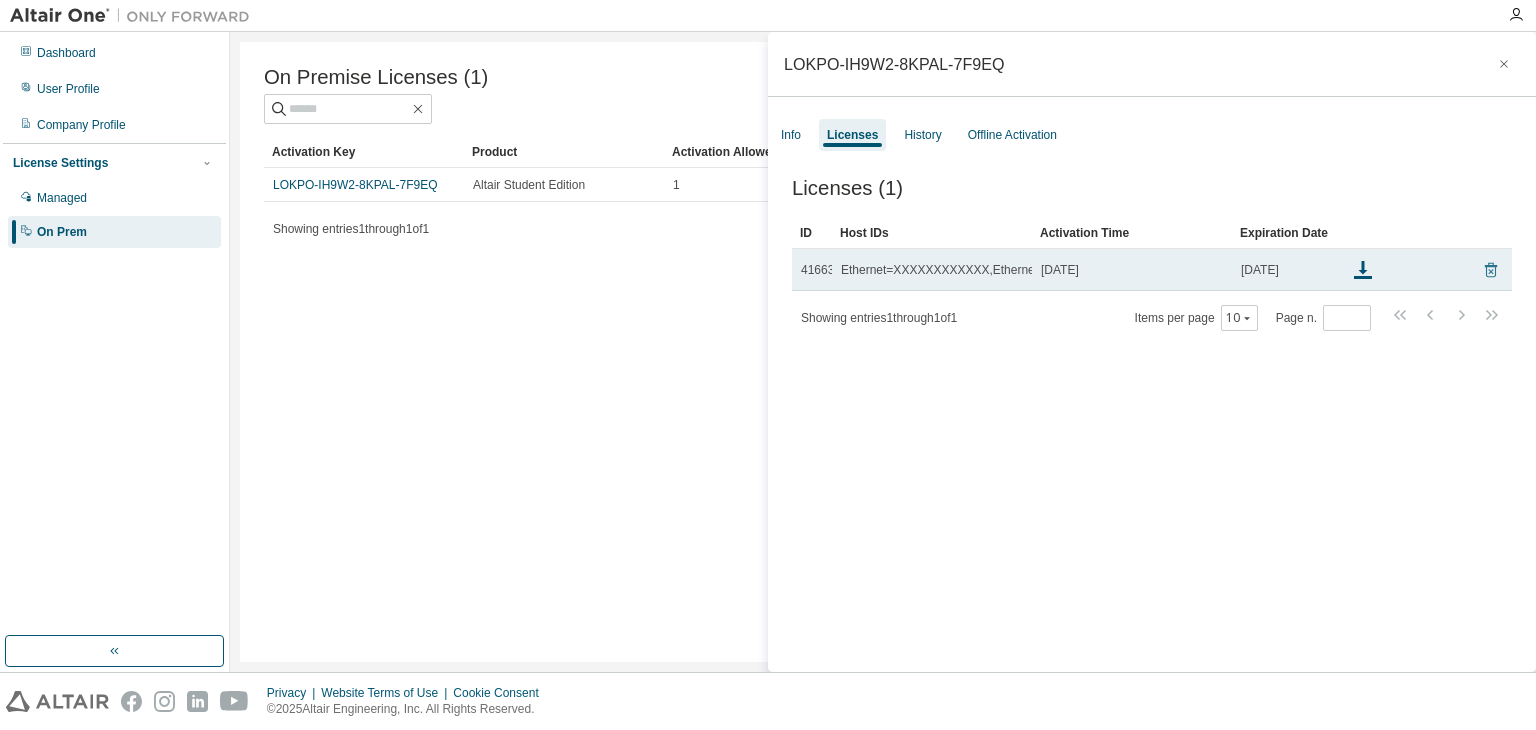 click 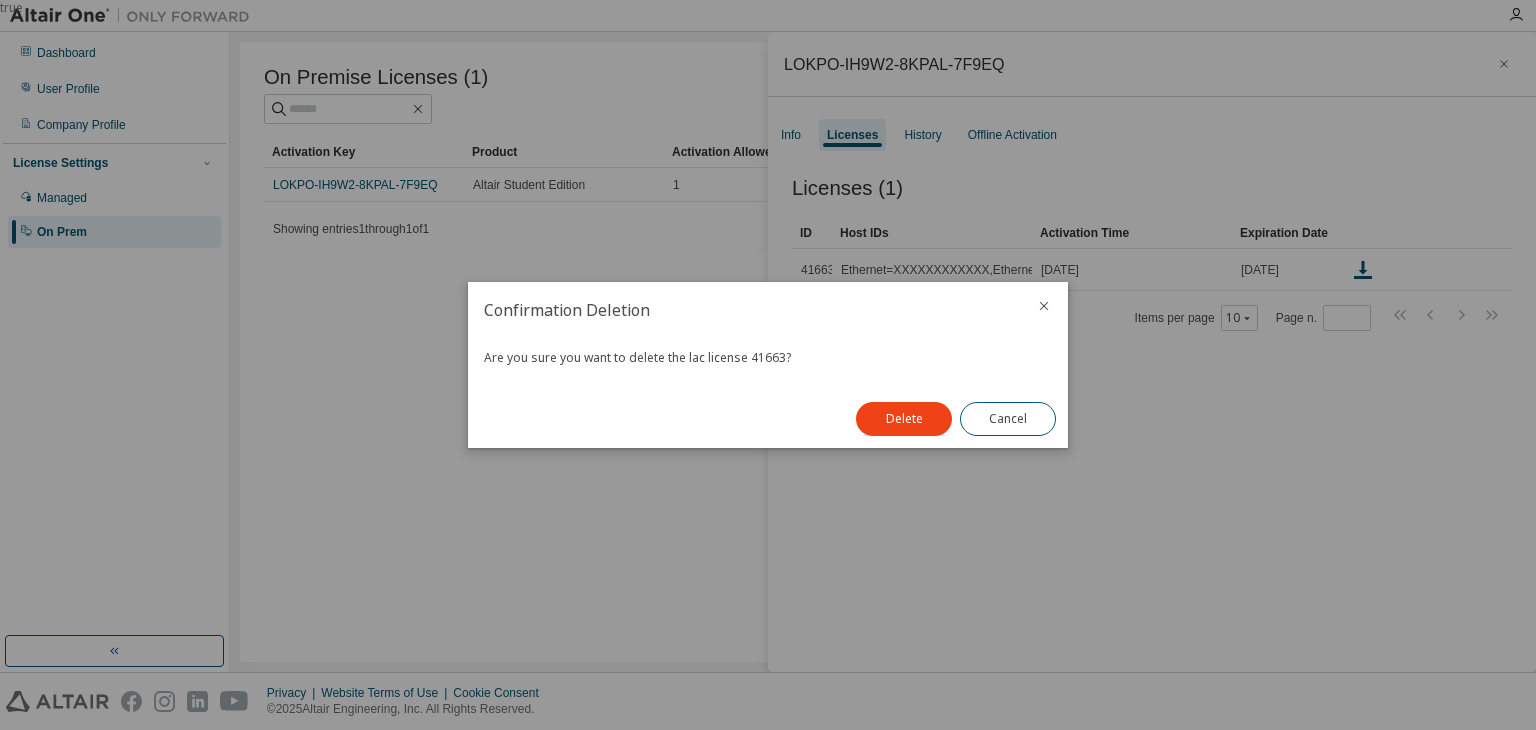 click 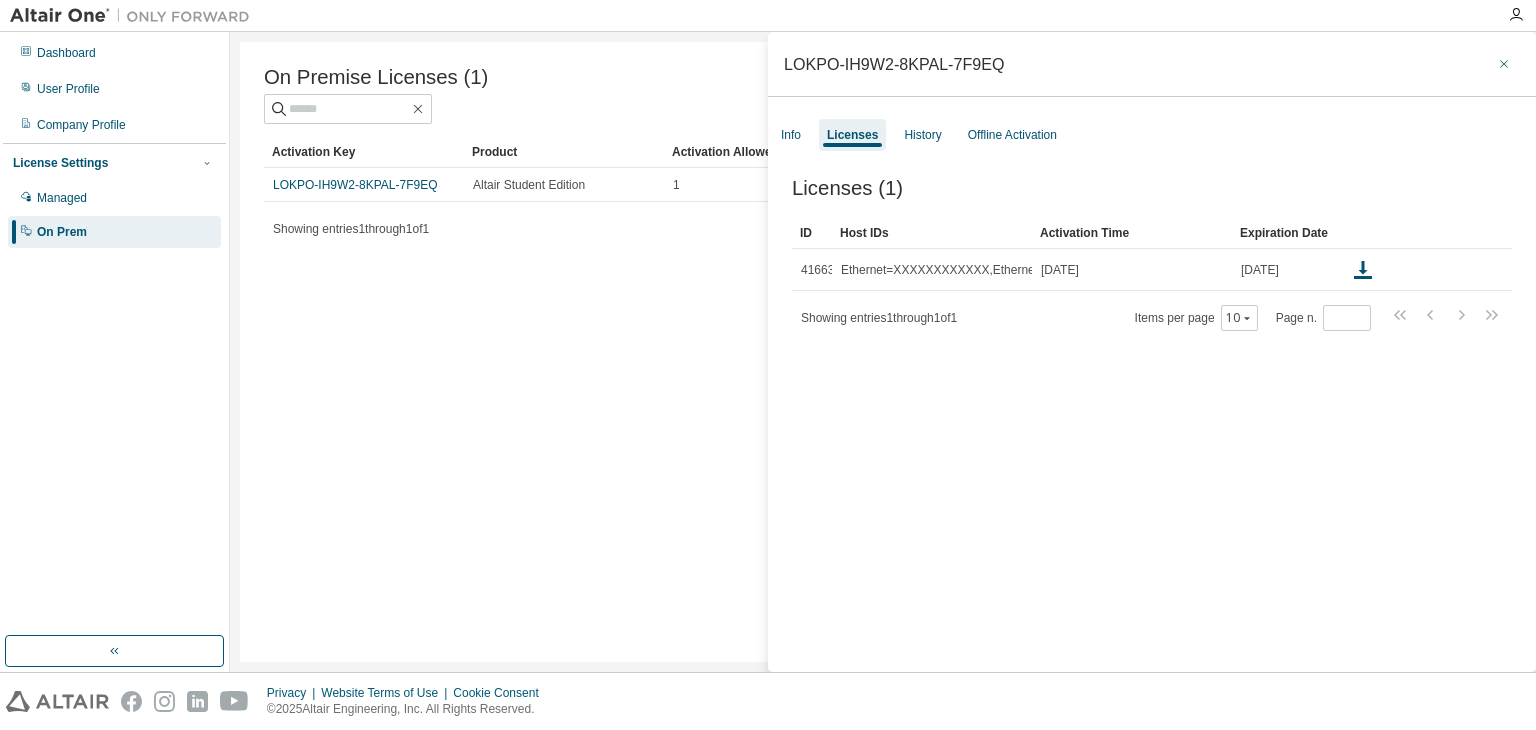 click 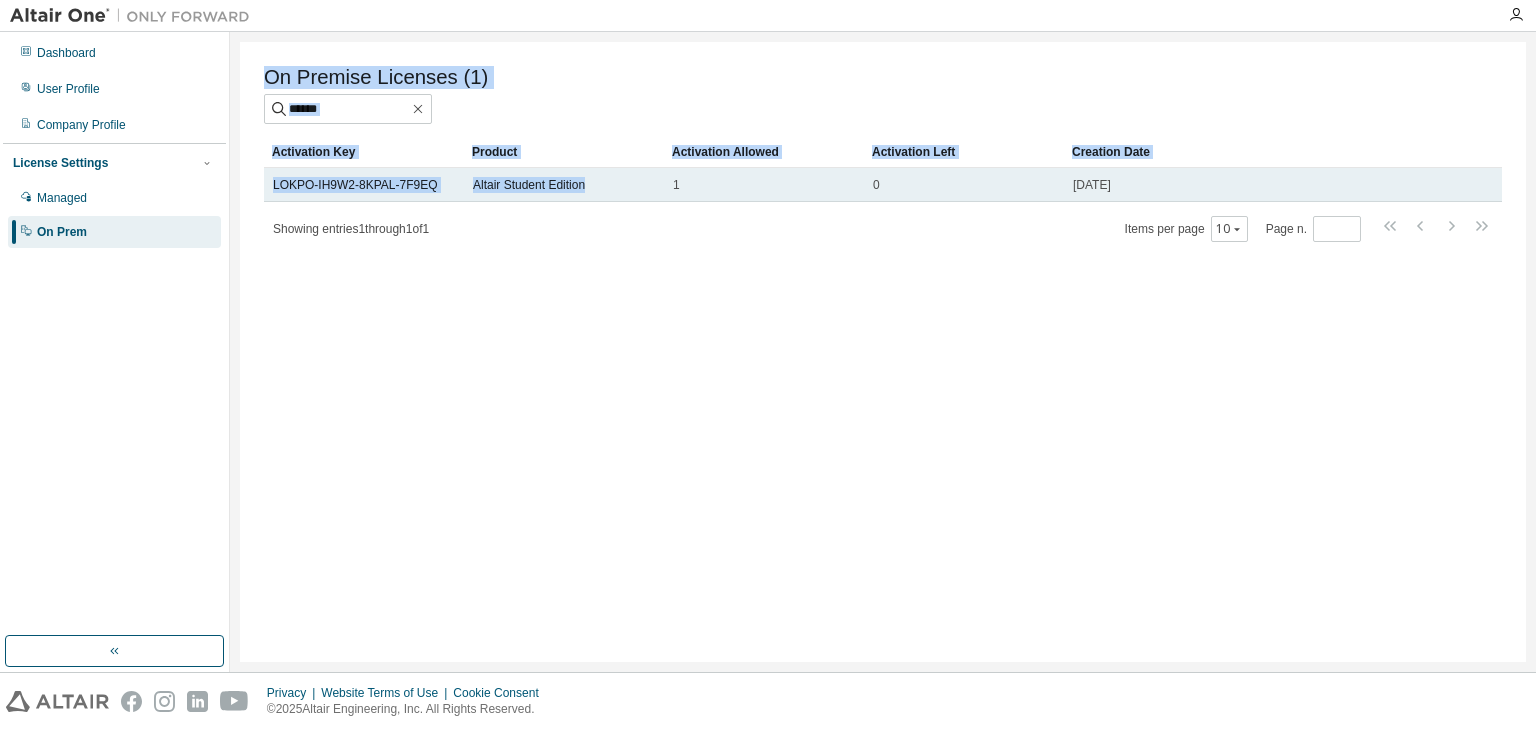 drag, startPoint x: 355, startPoint y: 192, endPoint x: 603, endPoint y: 185, distance: 248.09877 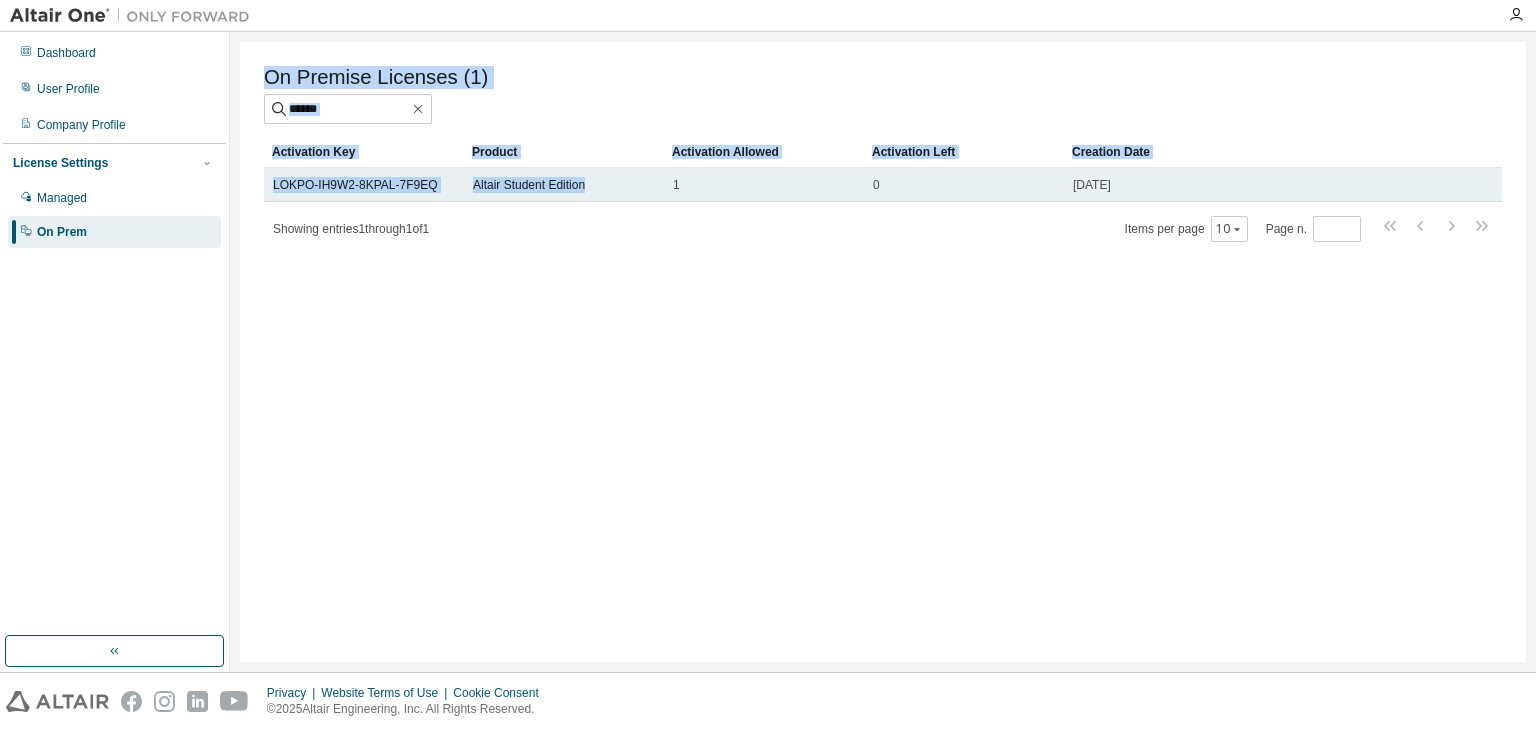 click on "On Premise Licenses (1) Clear Load Save Save As Field Operator Value Select filter Select operand Add criteria Search Activation Key Product Activation Allowed Activation Left Creation Date LOKPO-IH9W2-8KPAL-7F9EQ Altair Student Edition 1 0 2025-04-10 18:10:36 Showing entries  1  through  1  of  1 Items per page 10 Page n. *" at bounding box center [883, 352] 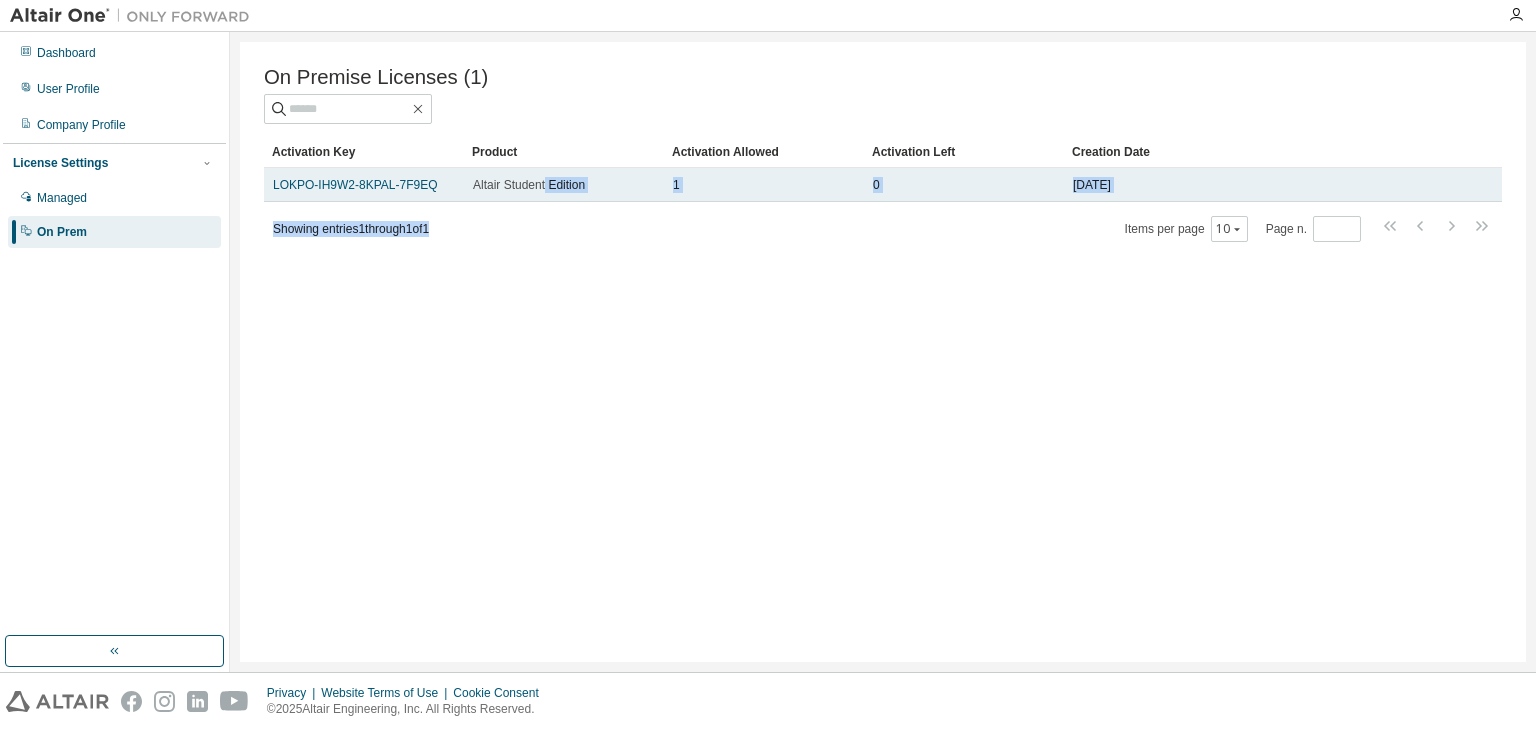 drag, startPoint x: 603, startPoint y: 185, endPoint x: 545, endPoint y: 191, distance: 58.30952 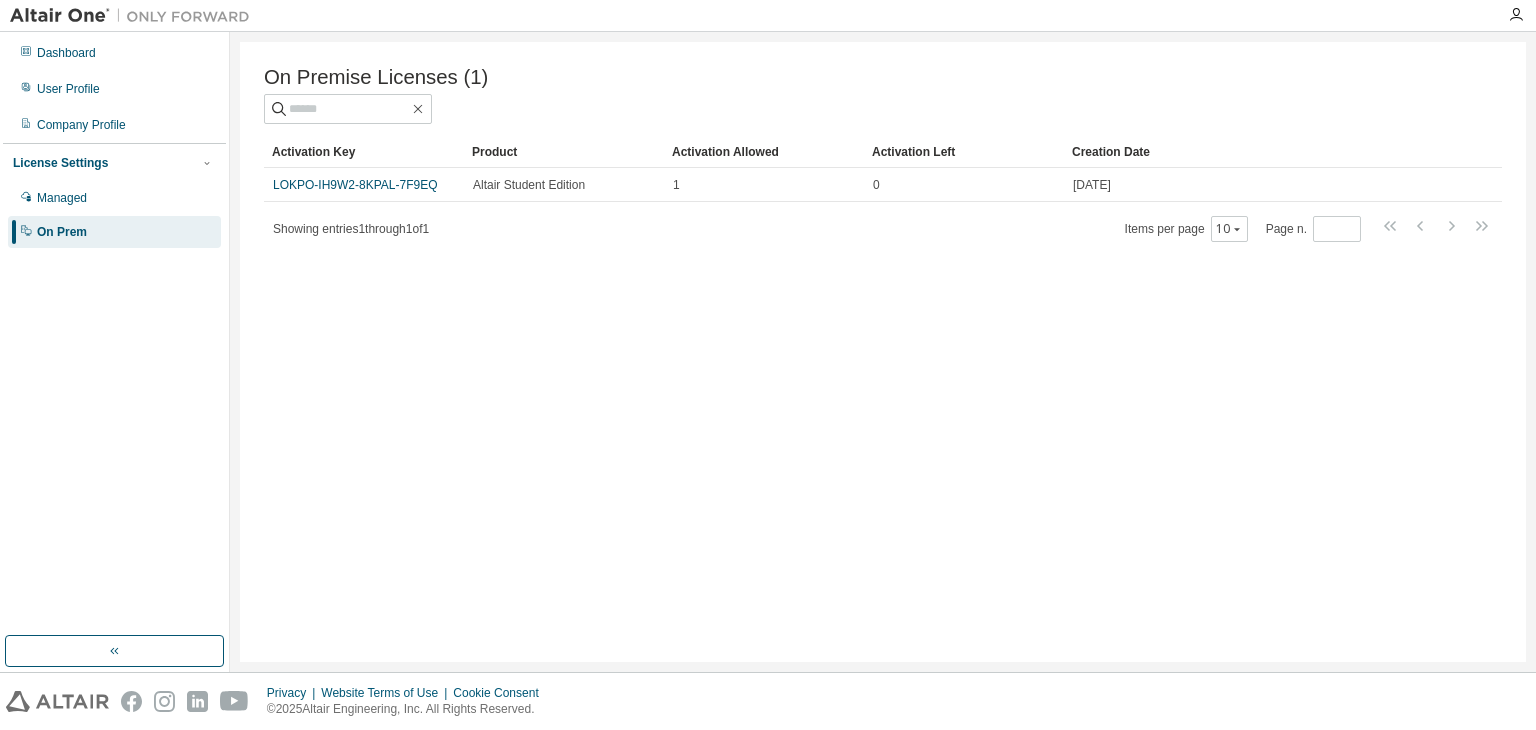 click on "On Premise Licenses (1) Clear Load Save Save As Field Operator Value Select filter Select operand Add criteria Search Activation Key Product Activation Allowed Activation Left Creation Date LOKPO-IH9W2-8KPAL-7F9EQ Altair Student Edition 1 0 2025-04-10 18:10:36 Showing entries  1  through  1  of  1 Items per page 10 Page n. *" at bounding box center (883, 352) 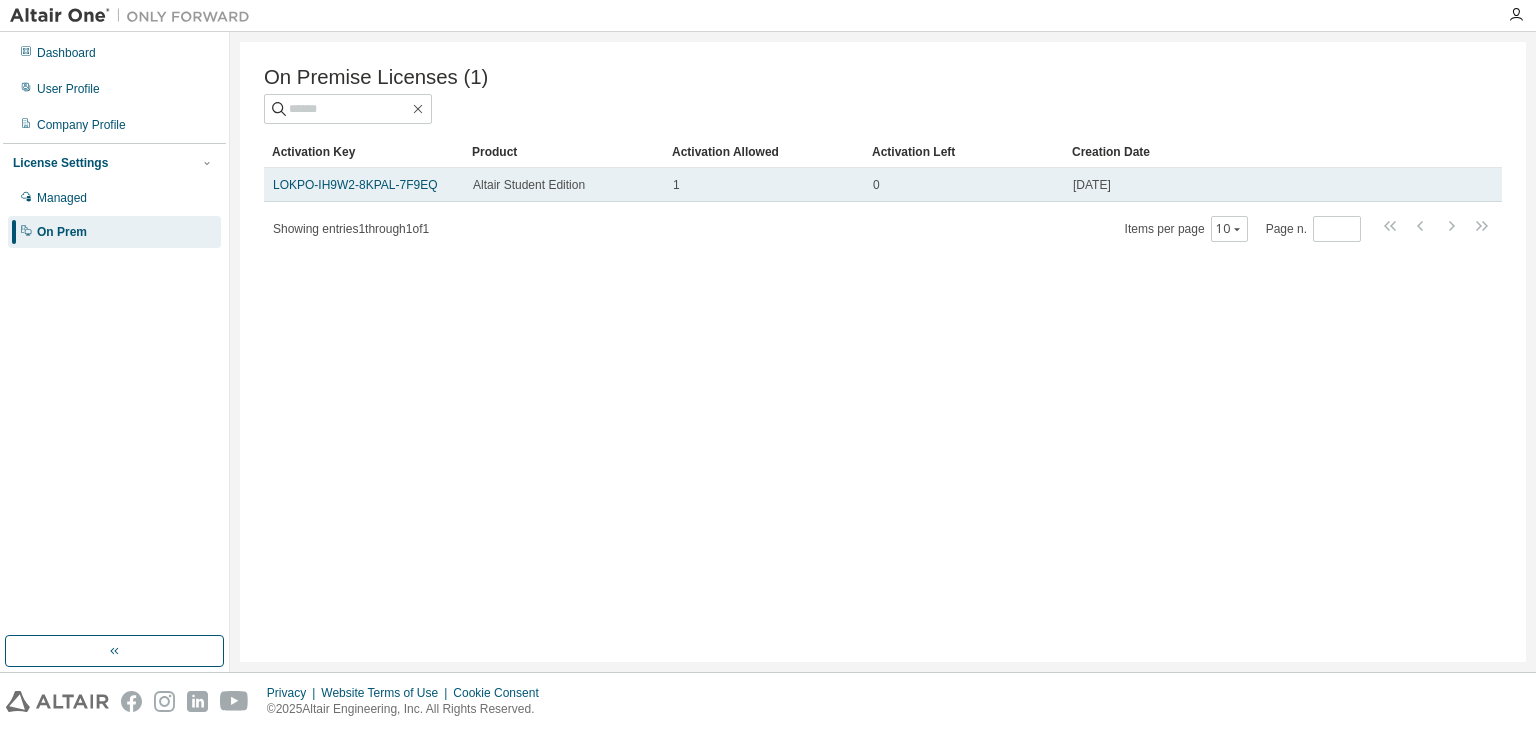 click on "Altair Student Edition" at bounding box center [564, 185] 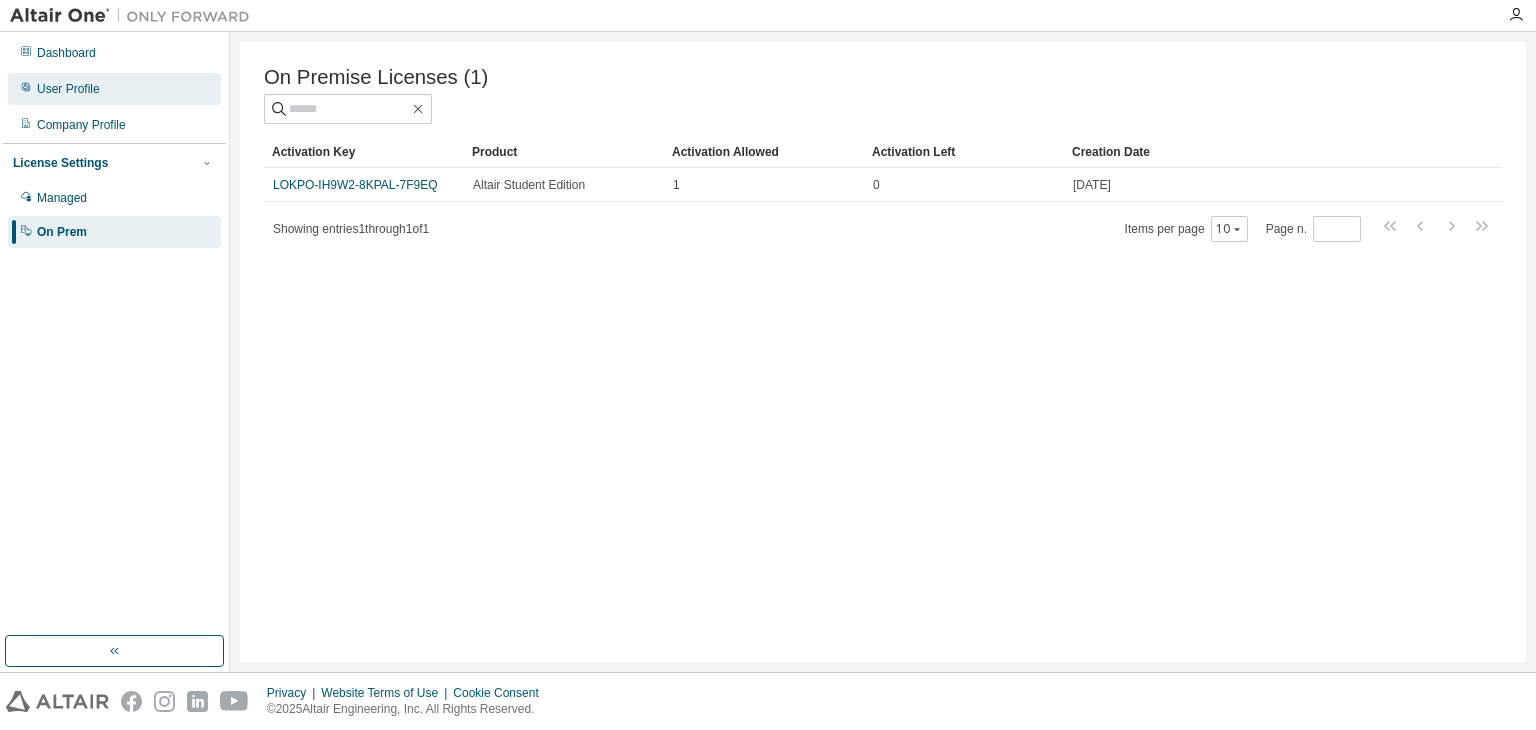 click on "User Profile" at bounding box center (114, 89) 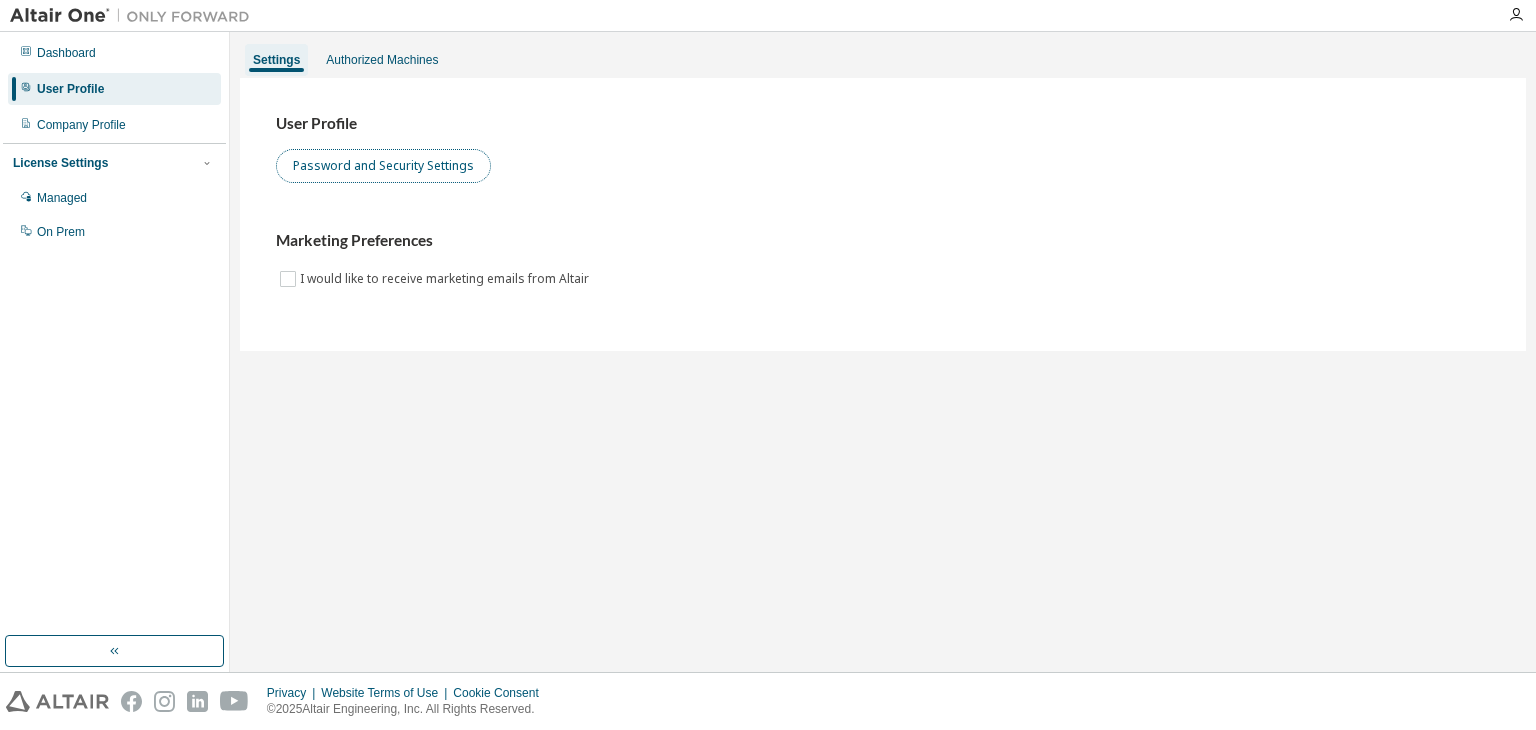 click on "Password and Security Settings" at bounding box center [383, 166] 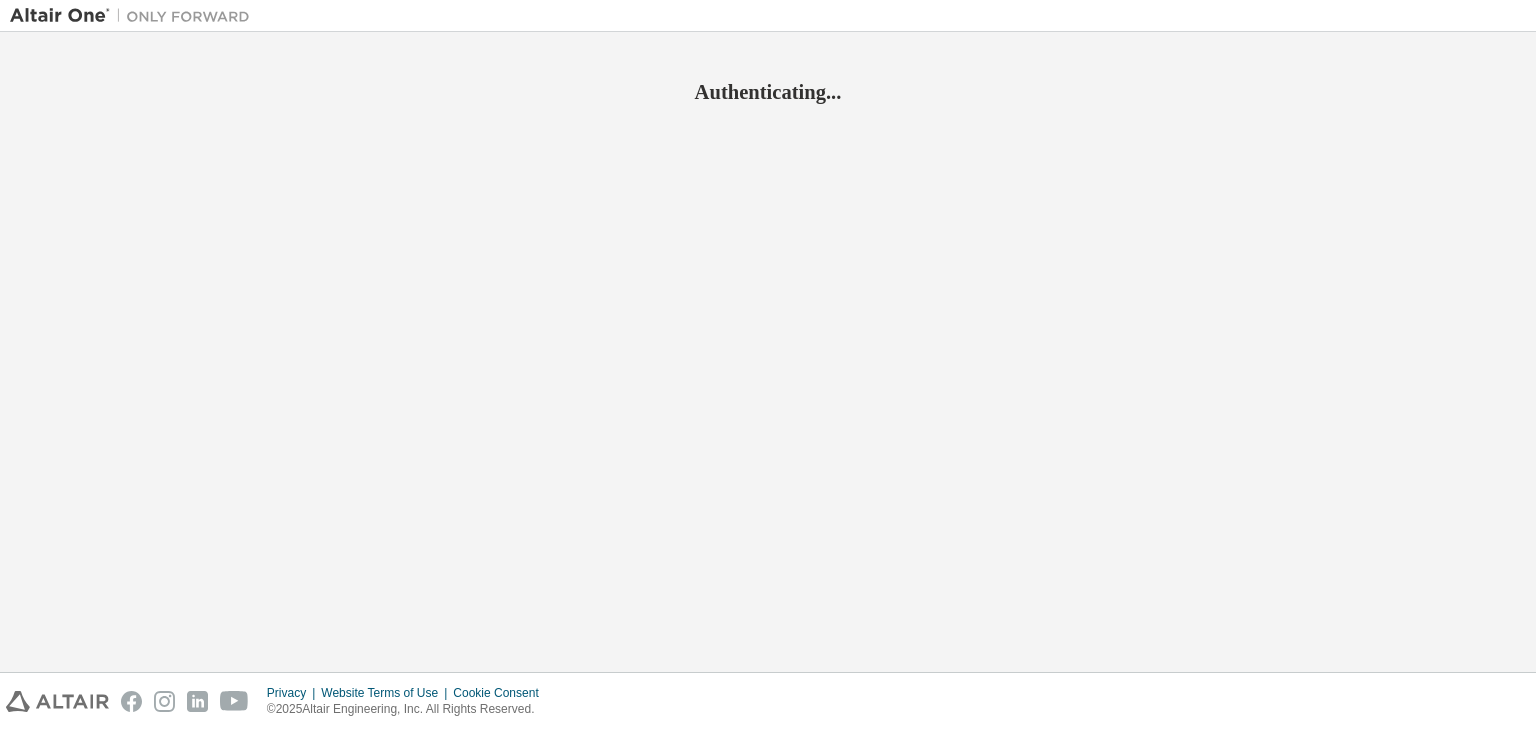 scroll, scrollTop: 0, scrollLeft: 0, axis: both 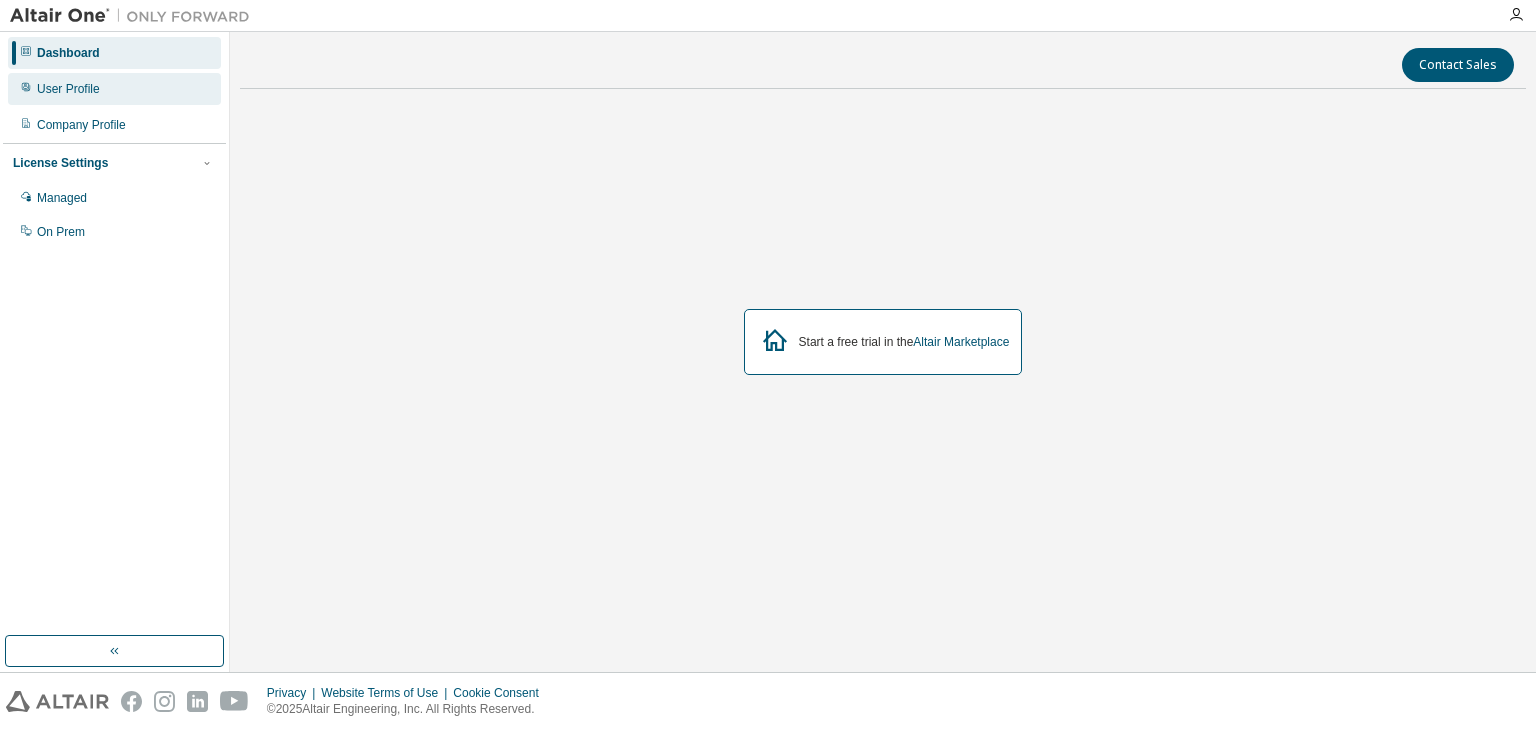 click on "User Profile" at bounding box center [114, 89] 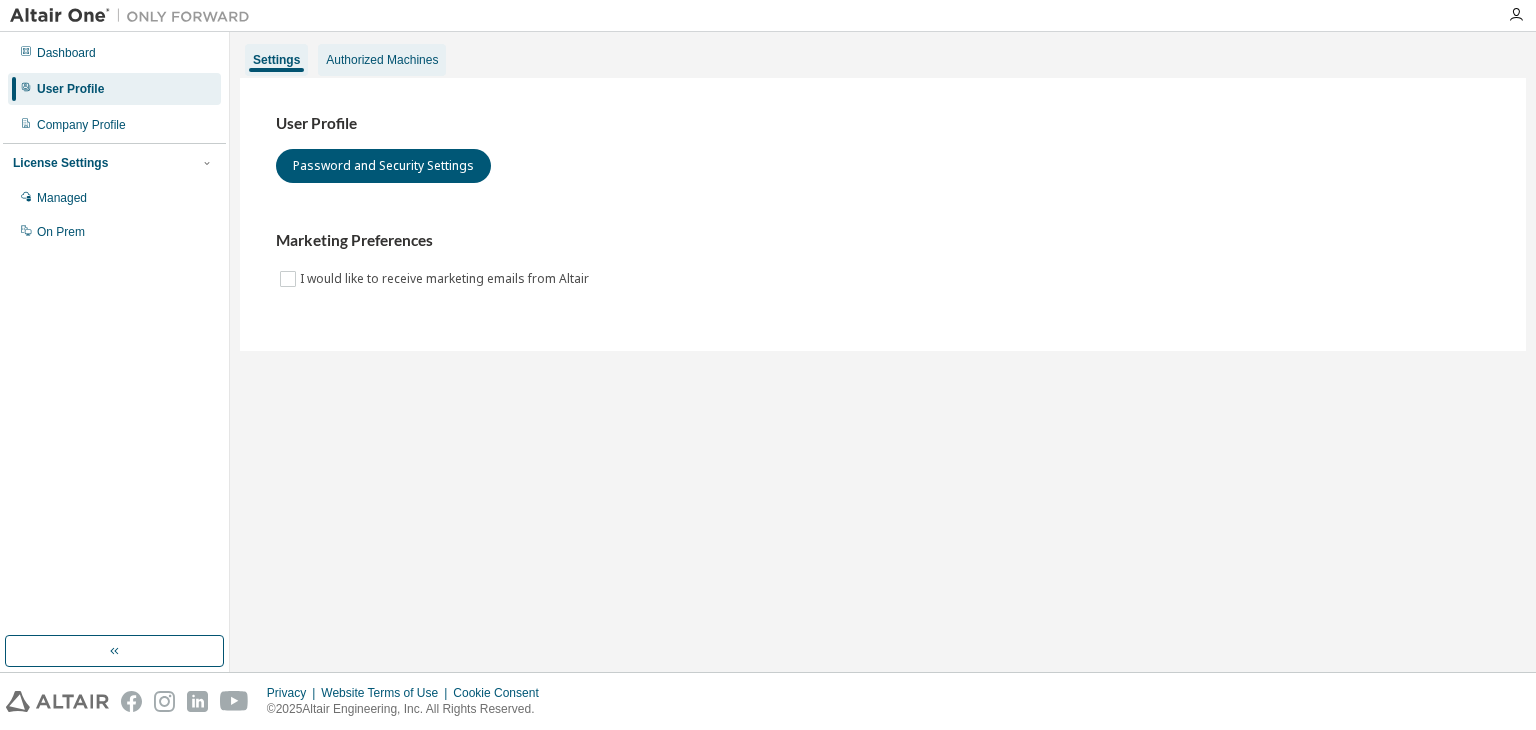 click on "Authorized Machines" at bounding box center (382, 60) 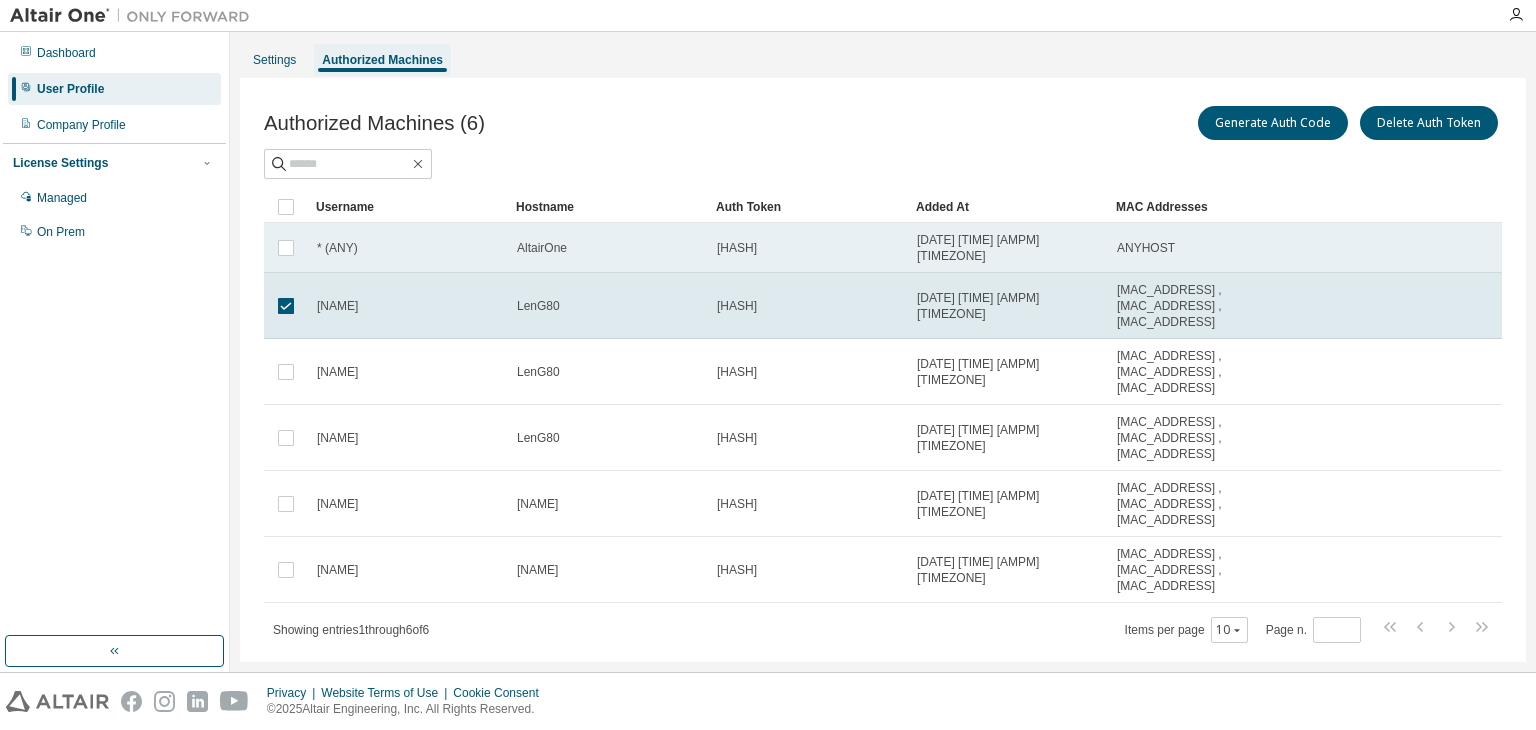 click on "[DATE] [TIME] [AMPM] [TIMEZONE]" at bounding box center [1008, 248] 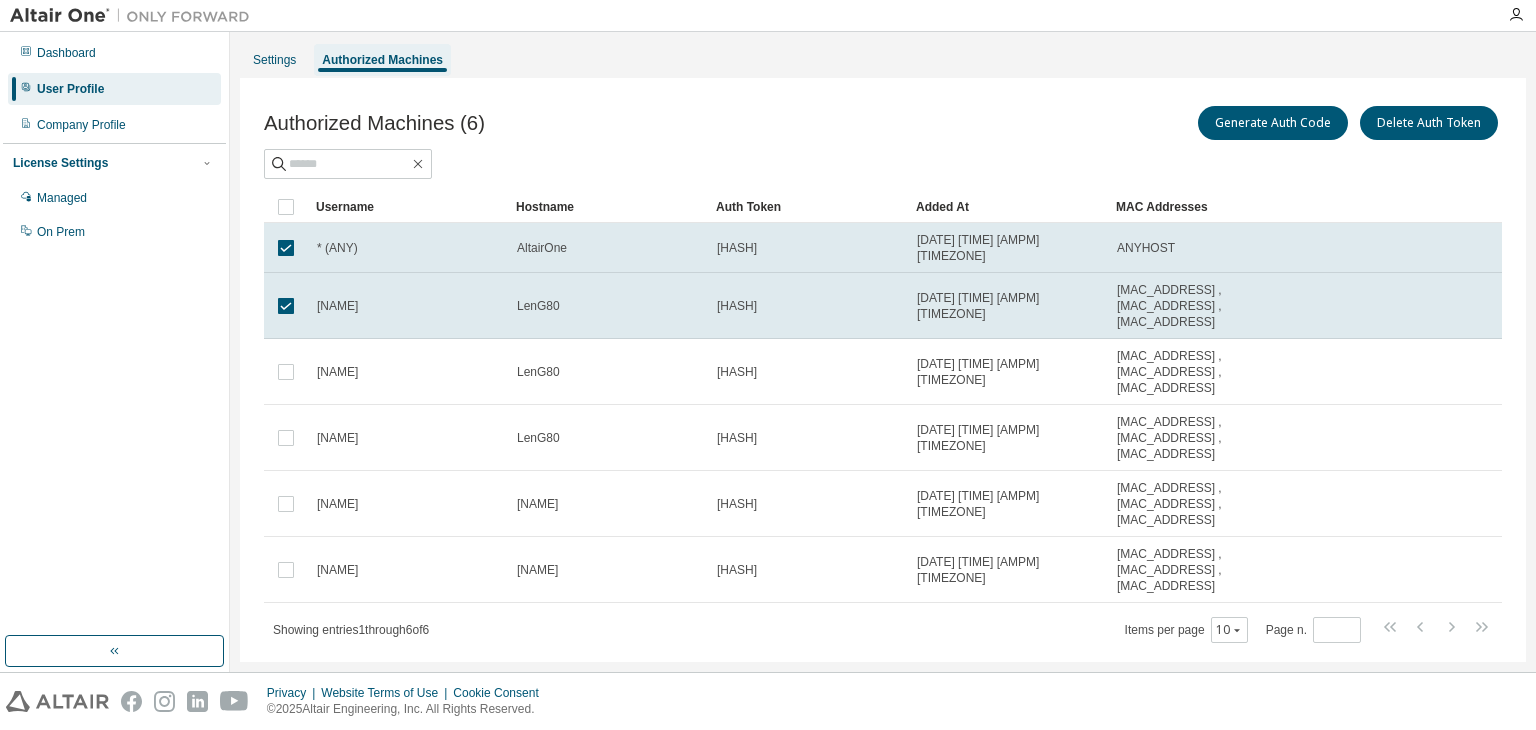 click on "[DATE] [TIME] [AMPM] [TIMEZONE]" at bounding box center [1008, 248] 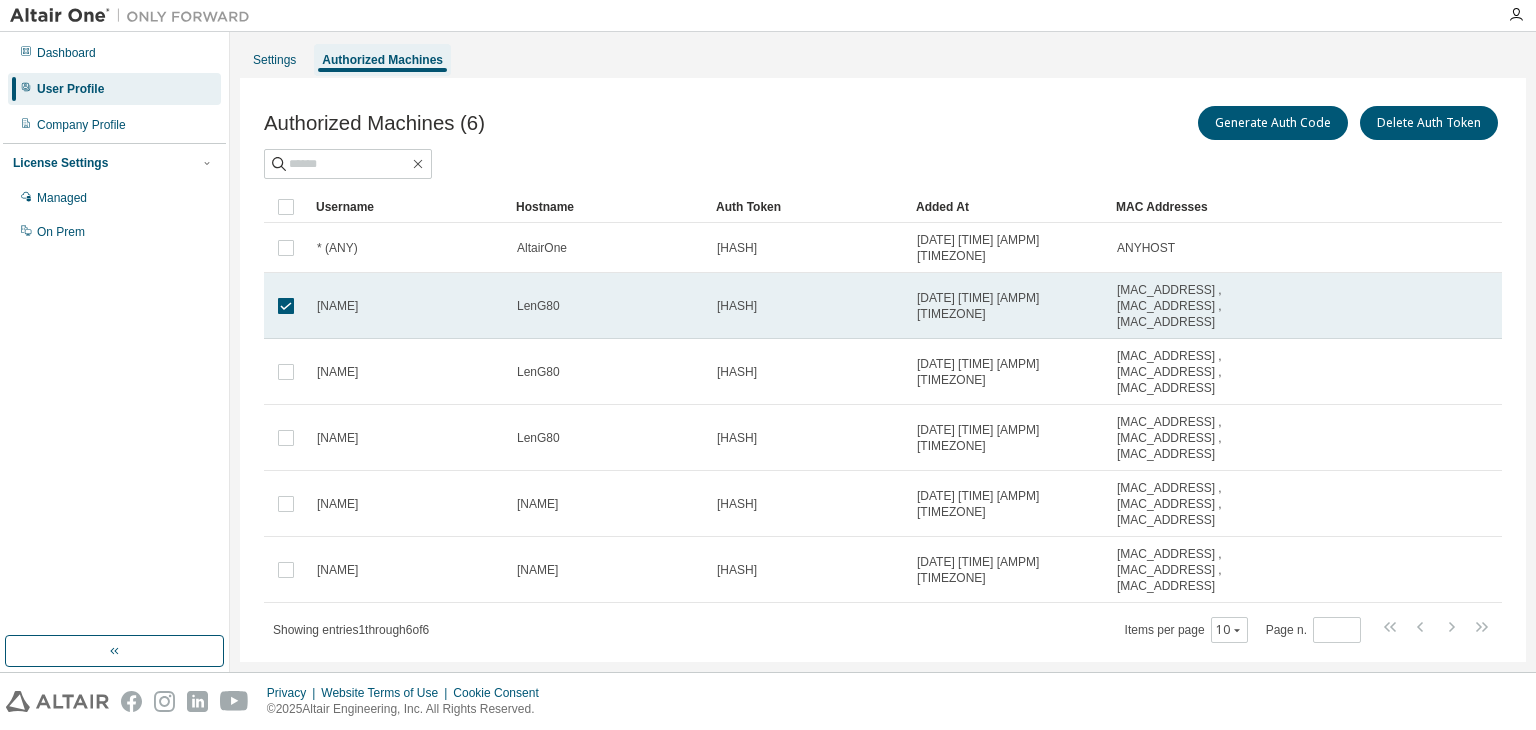 click on "[DATE] [TIME] [AMPM] [TIMEZONE]" at bounding box center [1008, 306] 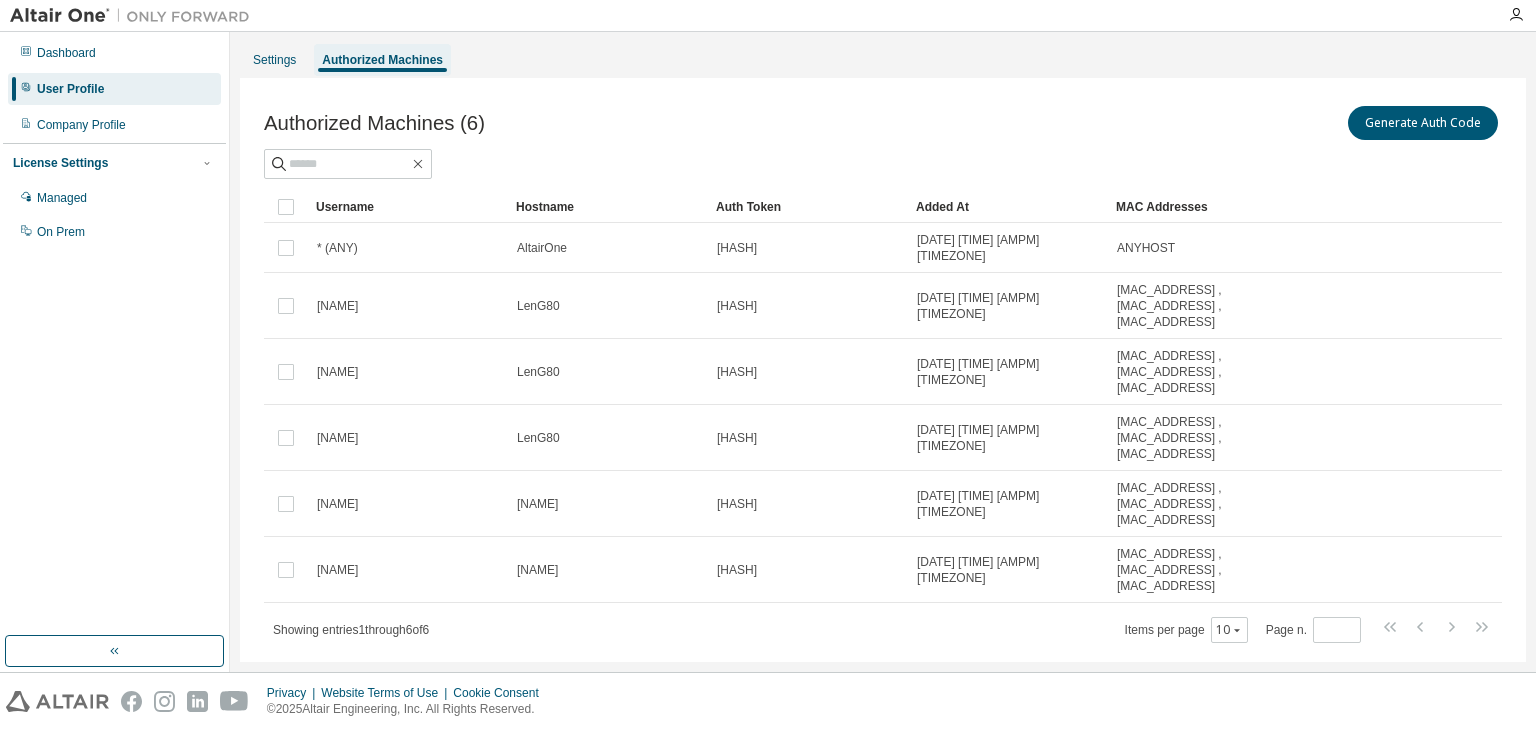 click on "[DATE] [TIME] [AMPM] [TIMEZONE]" at bounding box center (1008, 306) 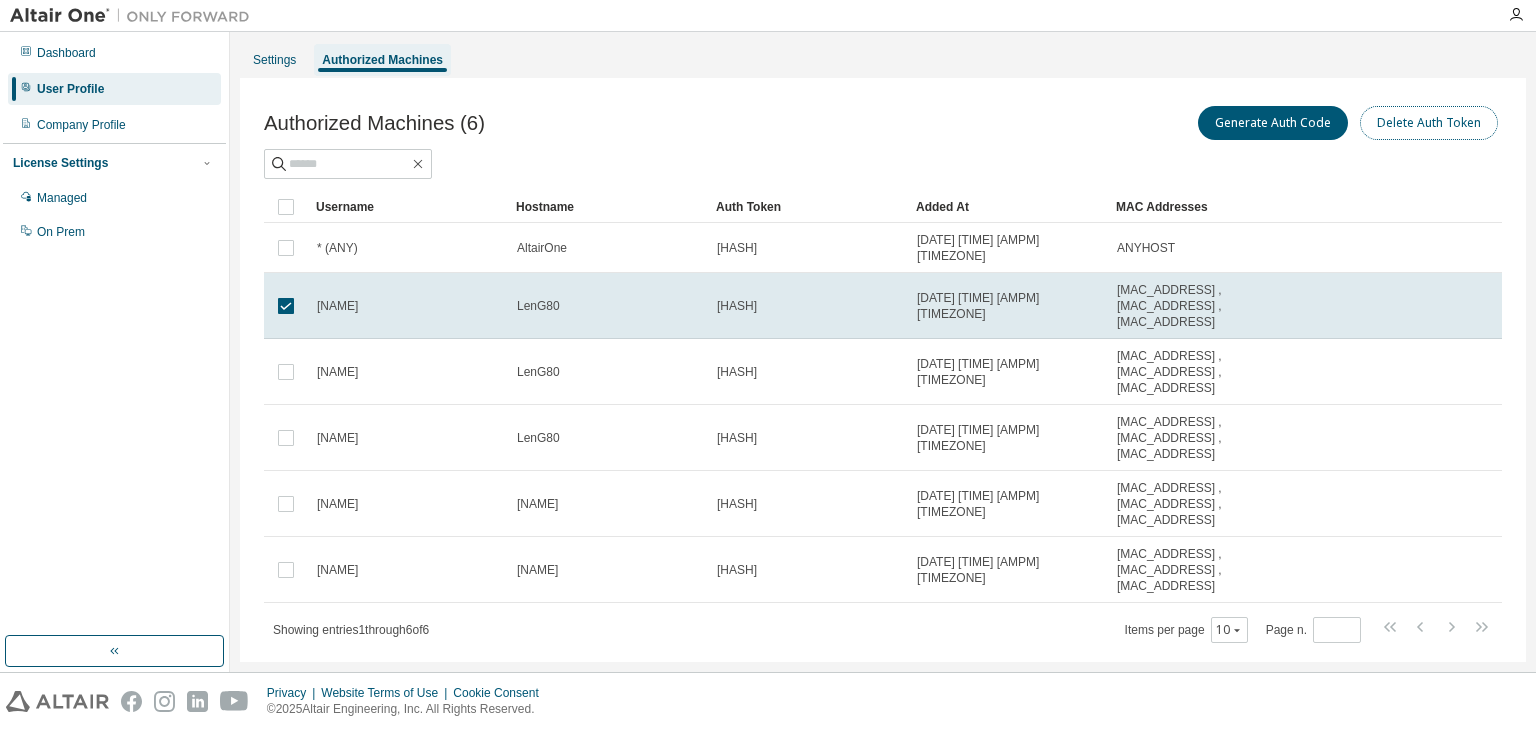 click on "Delete Auth Token" at bounding box center [1429, 123] 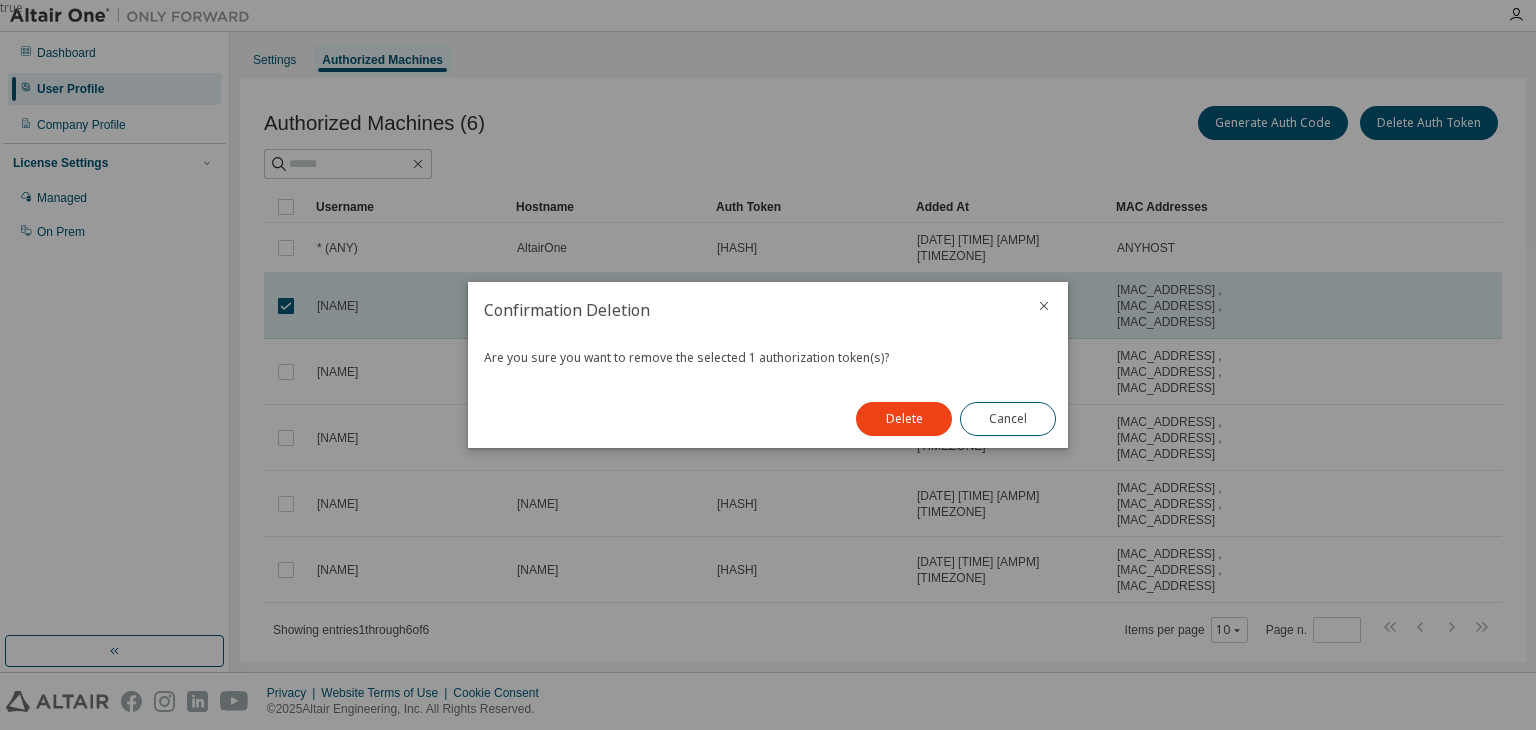 click on "Delete Cancel" at bounding box center (956, 419) 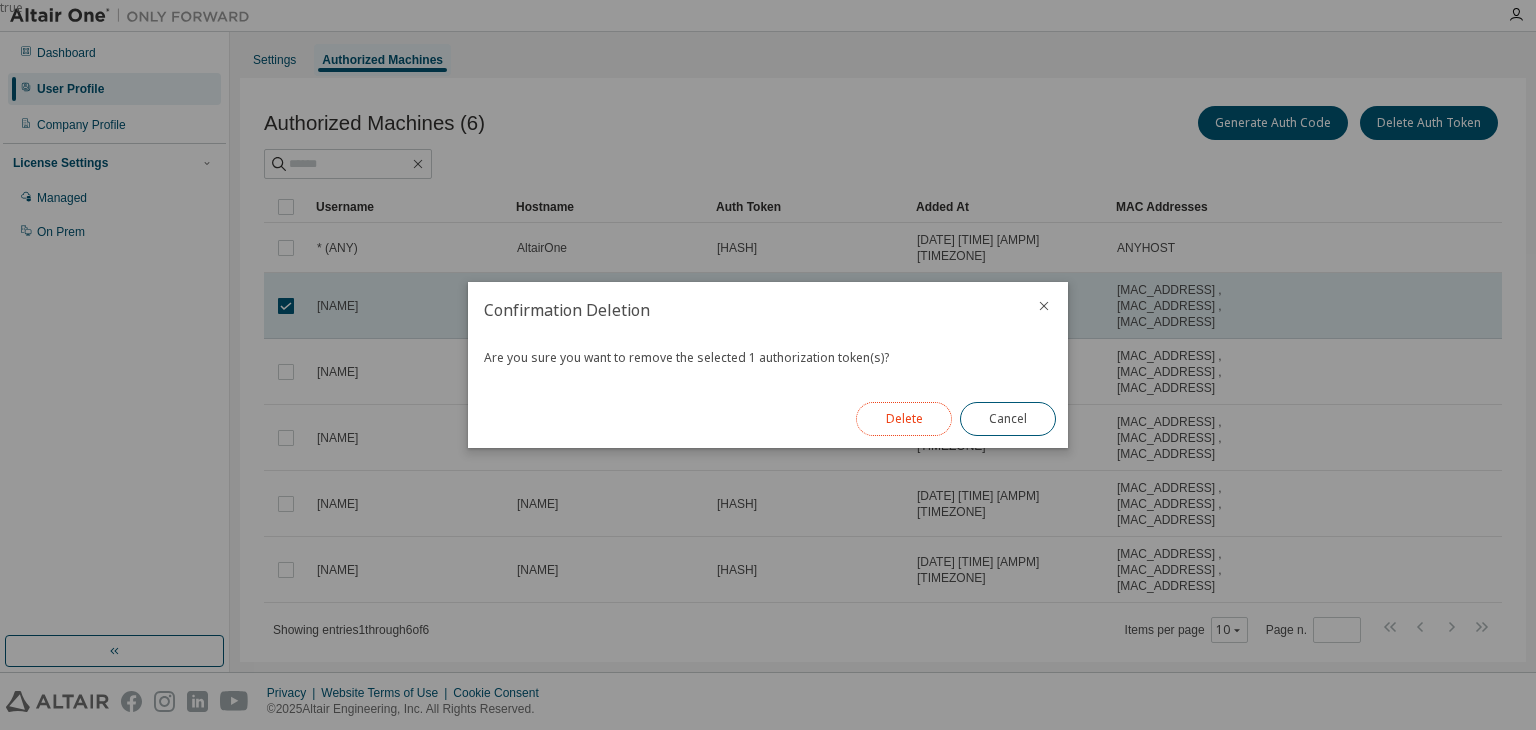 click on "Delete" at bounding box center (904, 419) 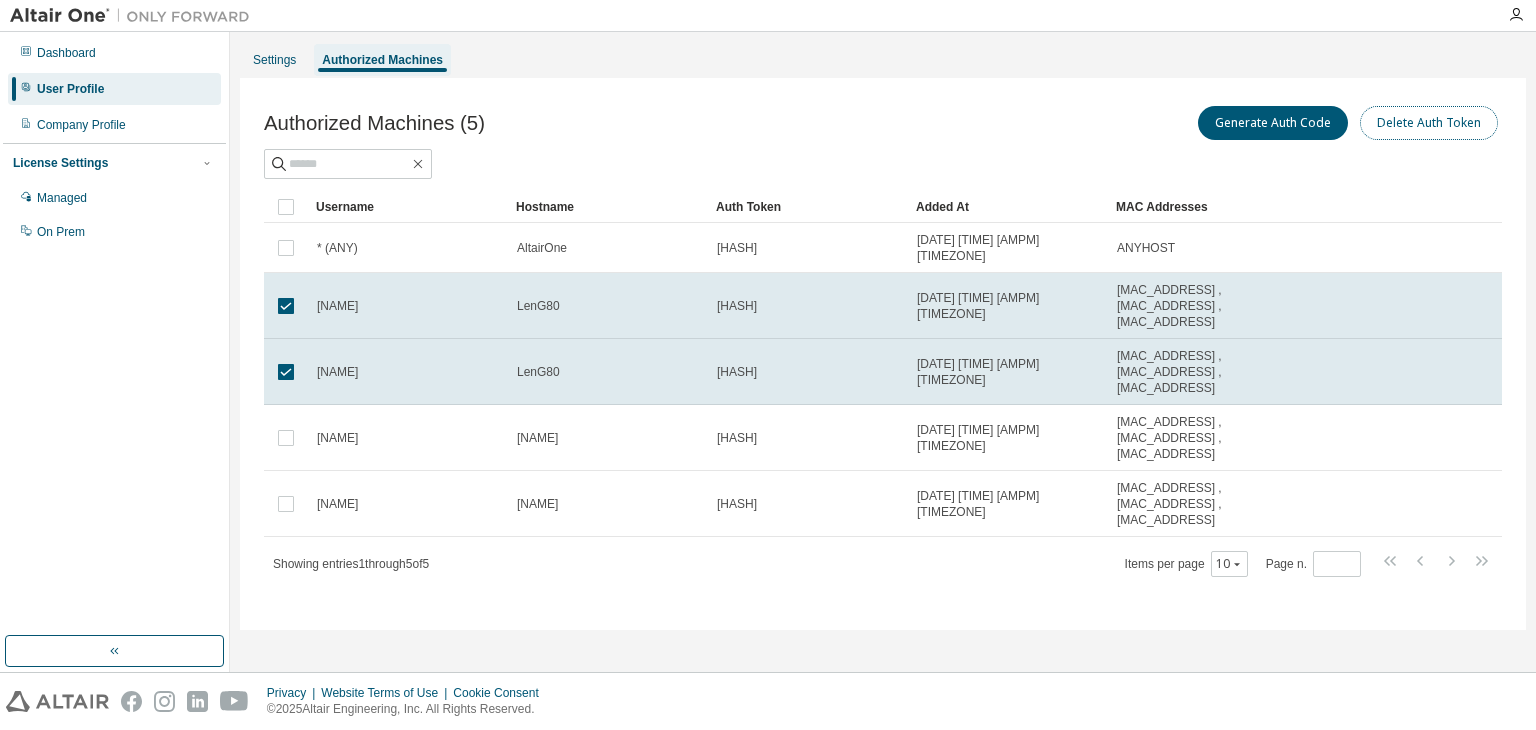 click on "Delete Auth Token" at bounding box center [1429, 123] 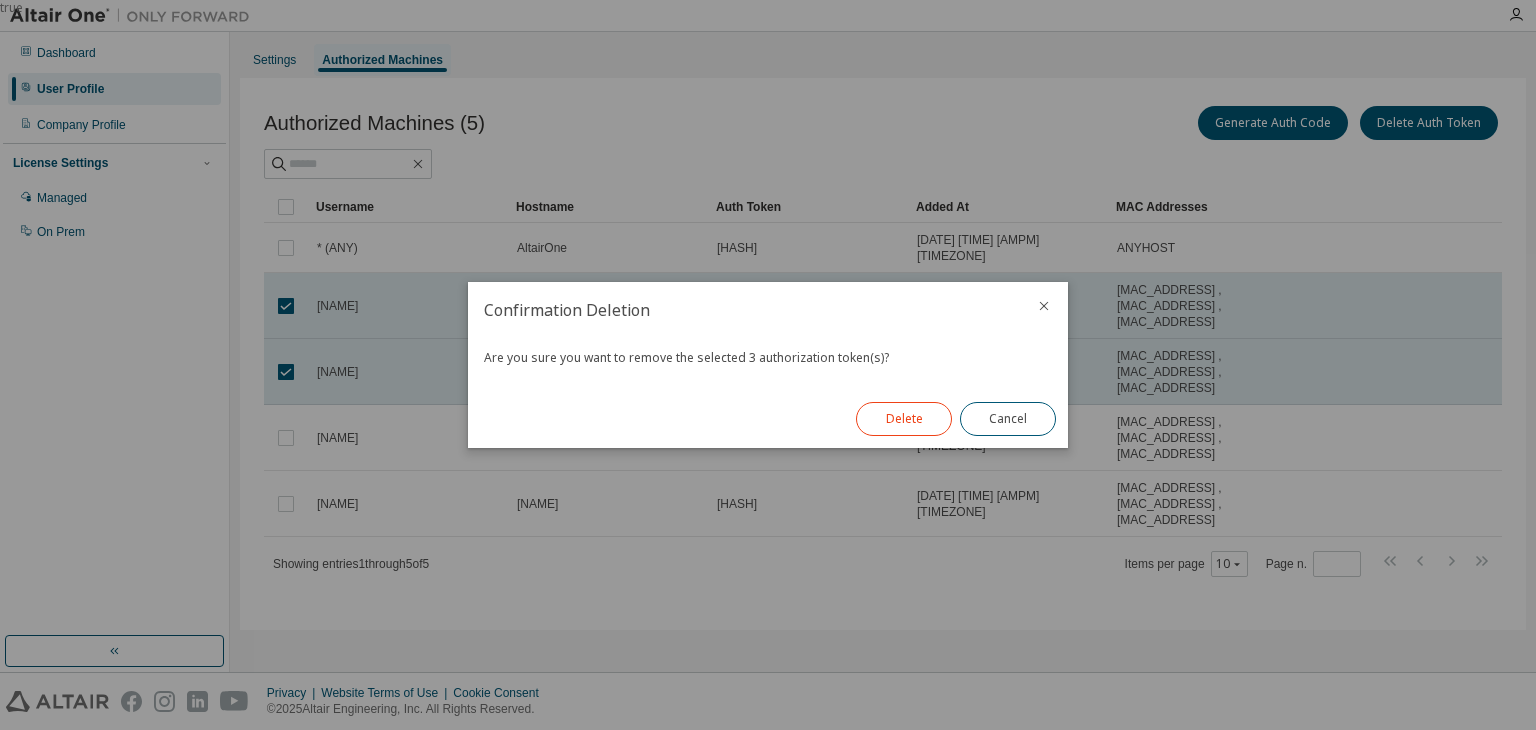click on "Delete" at bounding box center (904, 419) 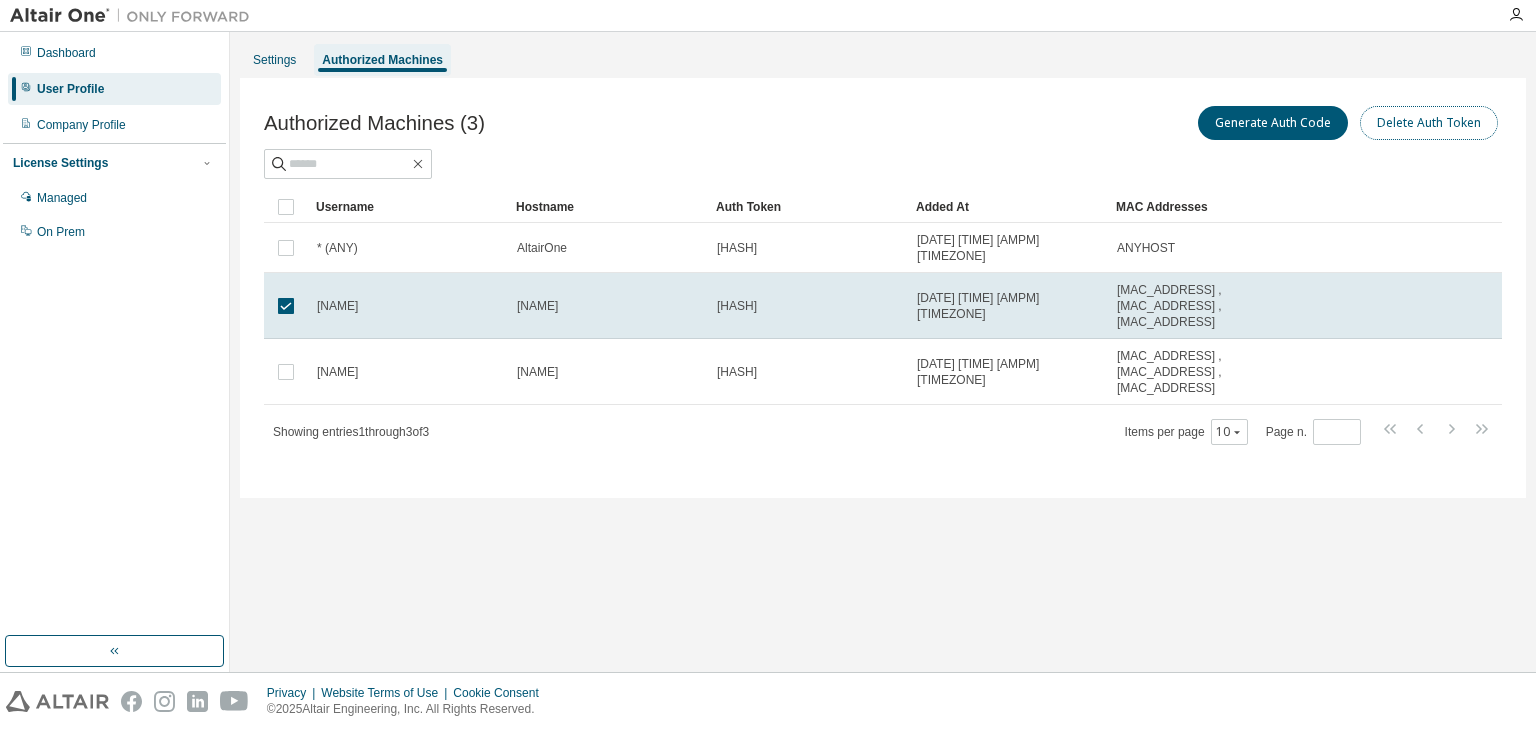 click on "Delete Auth Token" at bounding box center [1429, 123] 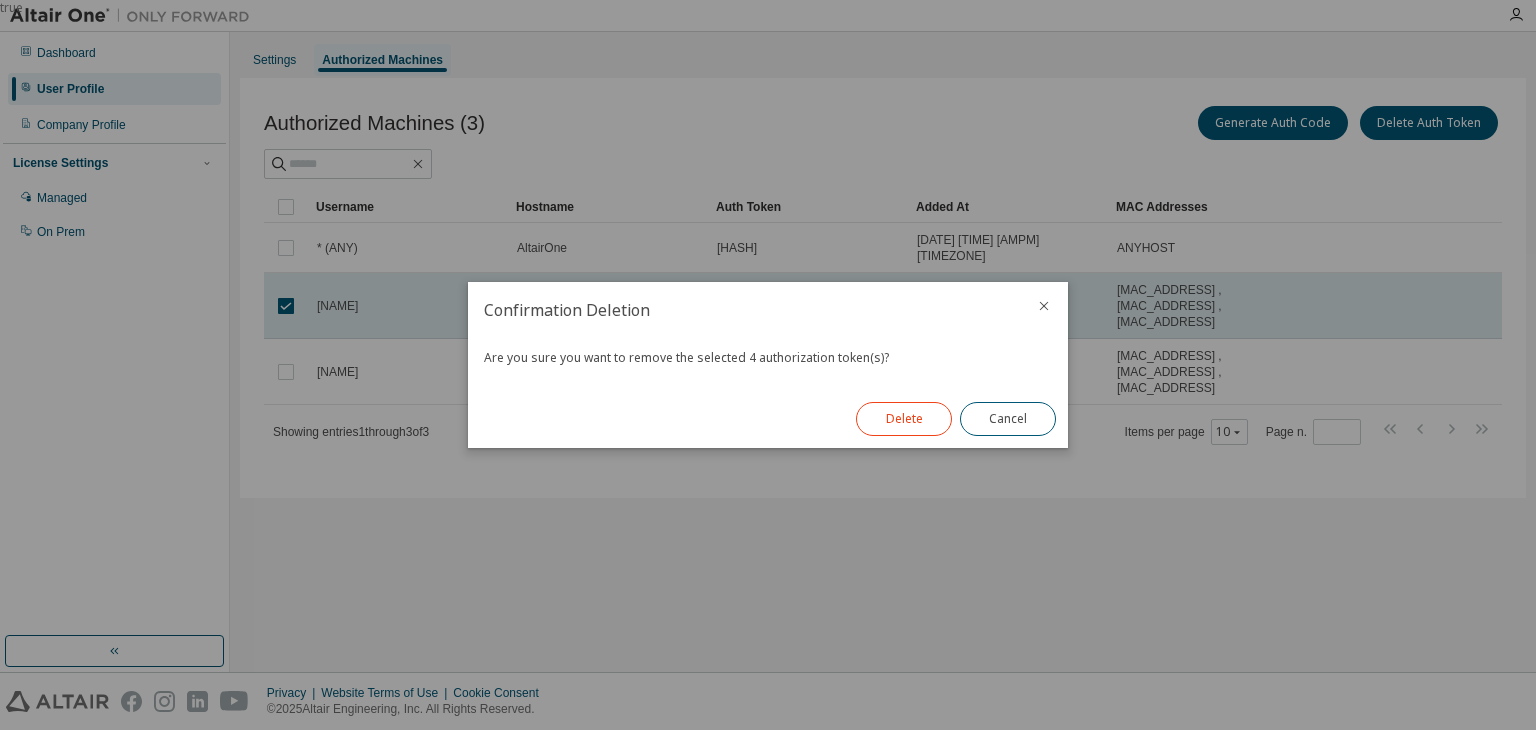 click on "Delete" at bounding box center [904, 419] 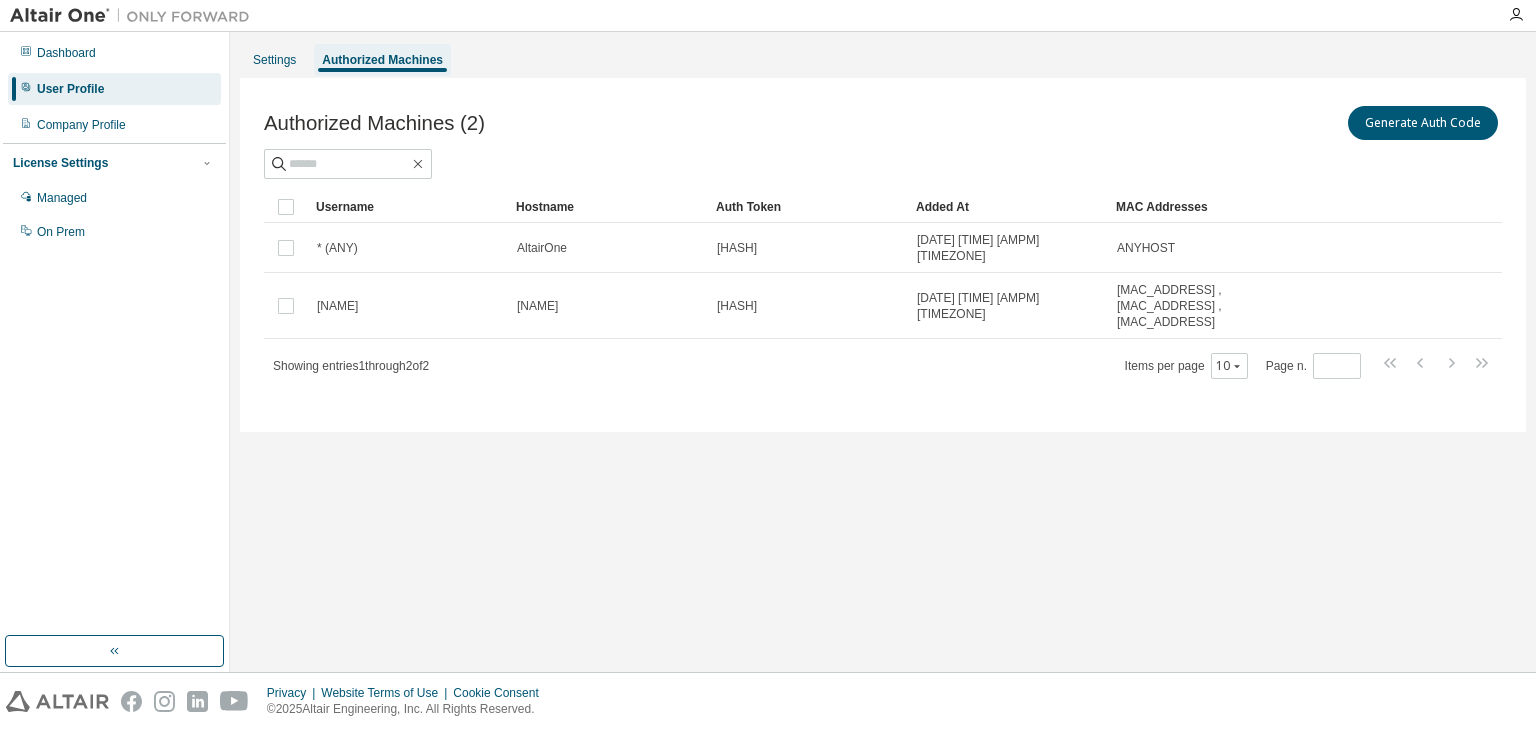 click on "User Profile" at bounding box center [114, 89] 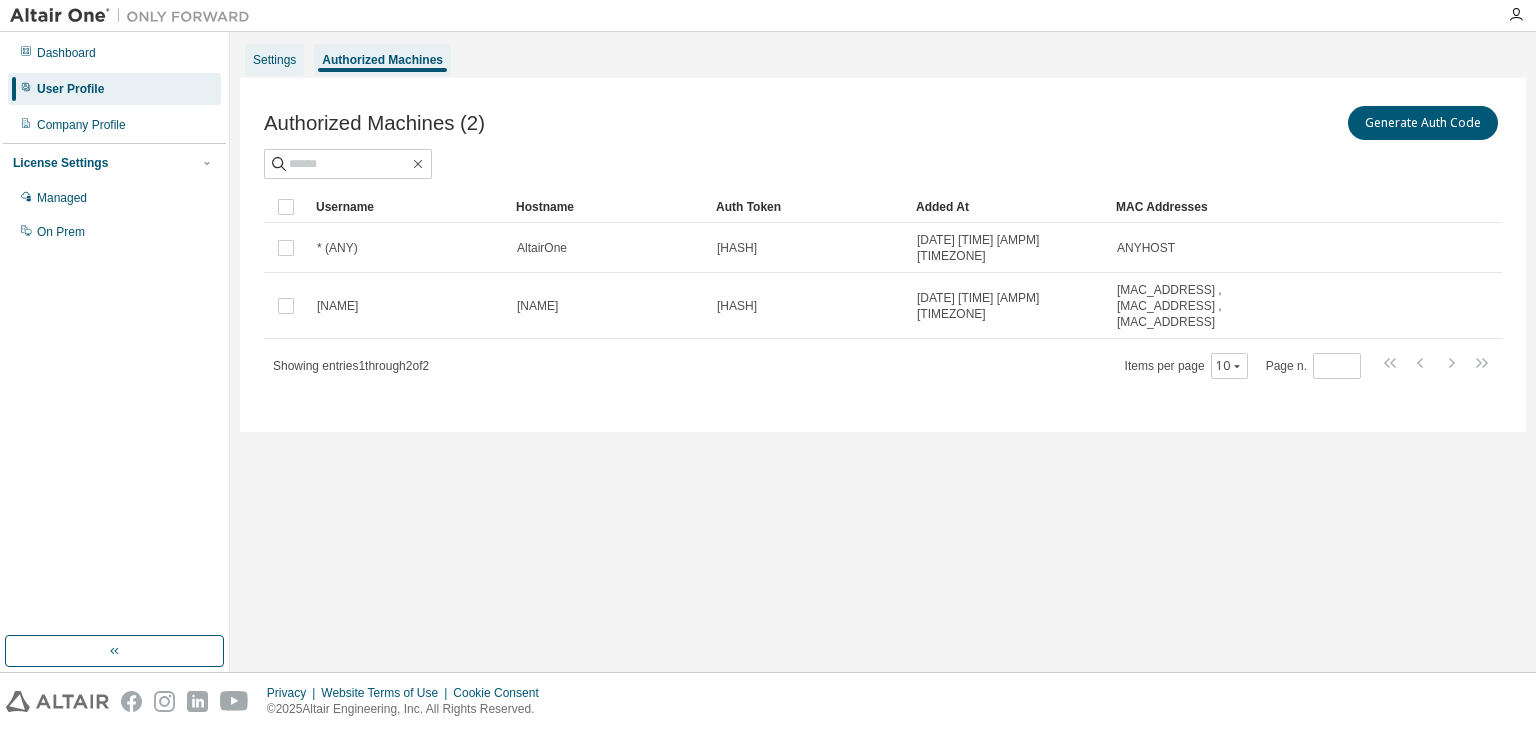 click on "Settings" at bounding box center (274, 60) 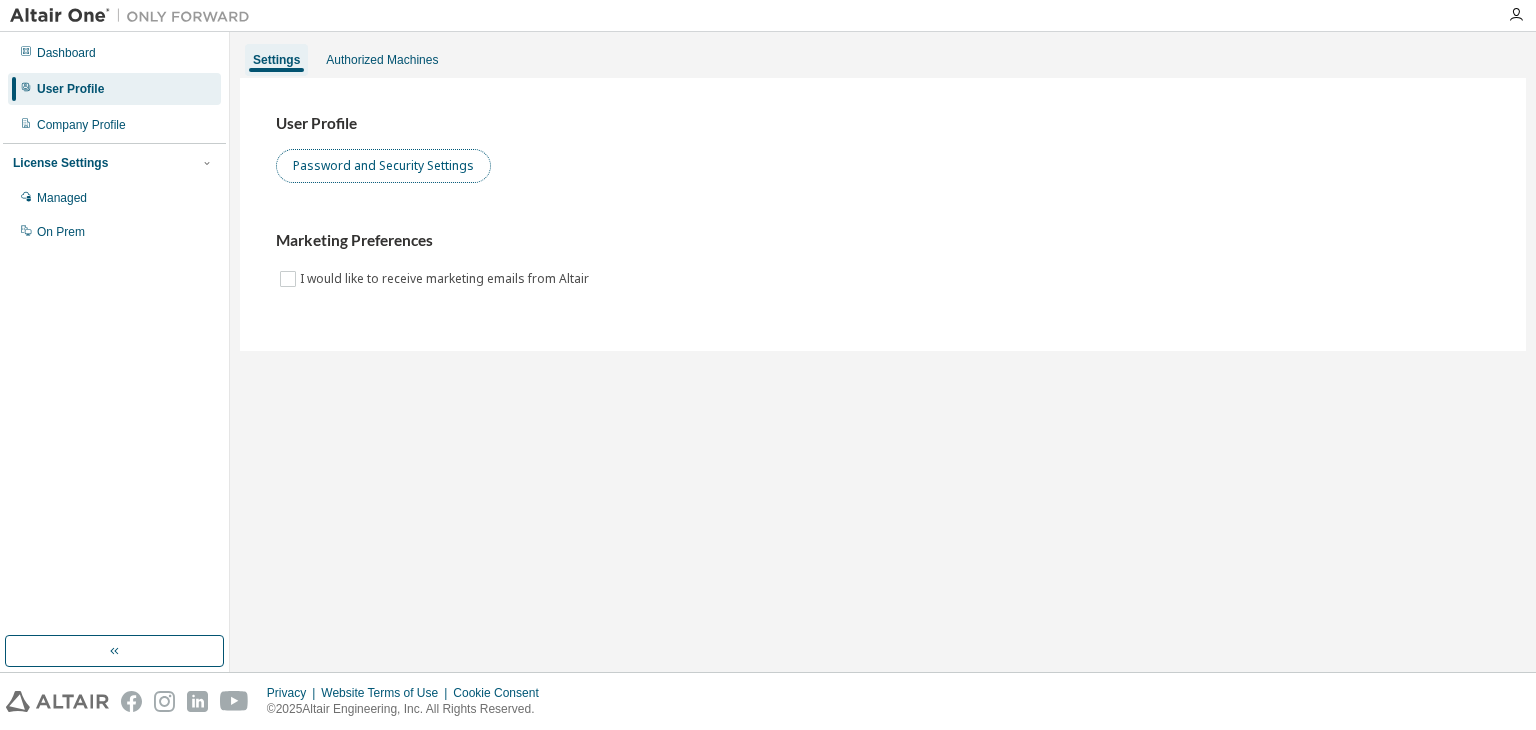 click on "Password and Security Settings" at bounding box center [383, 166] 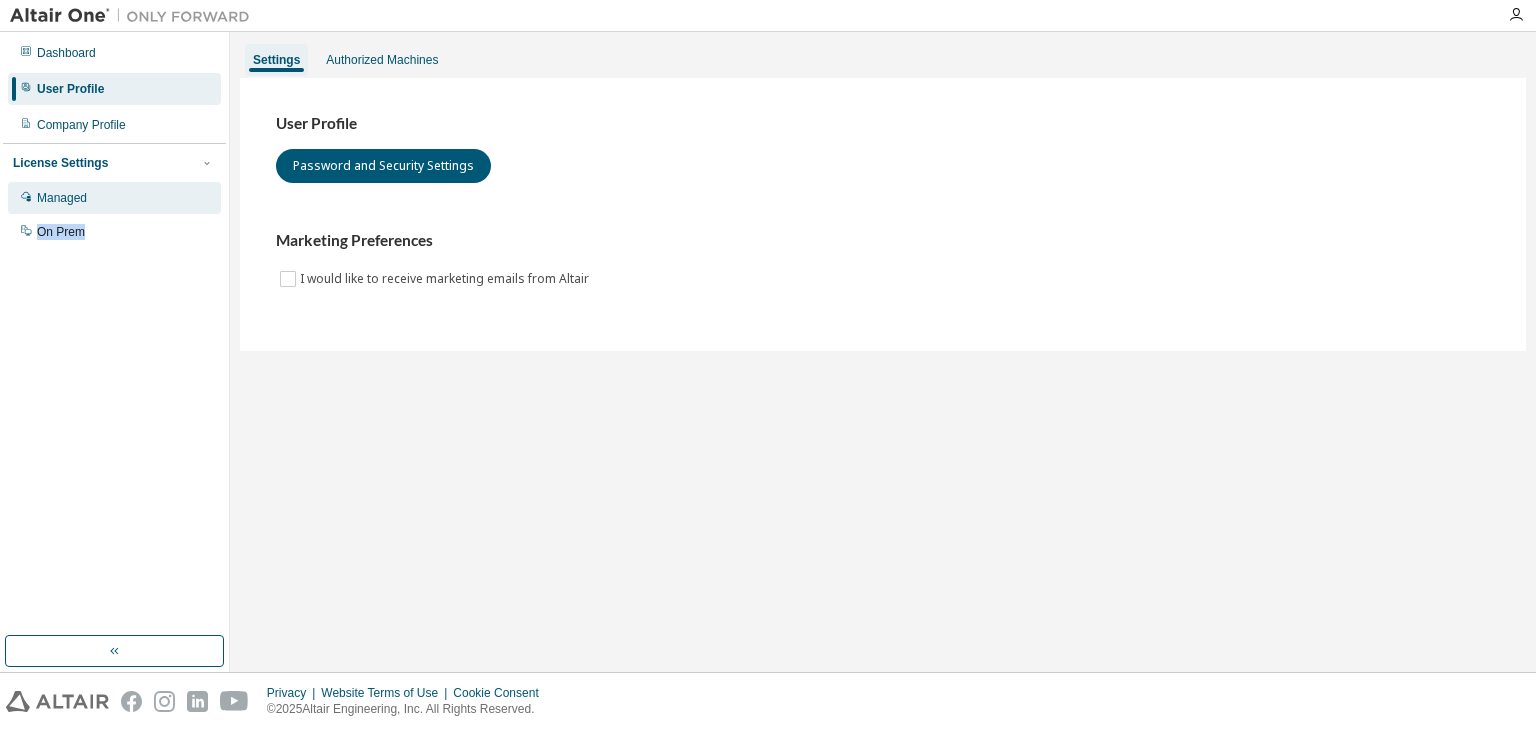 drag, startPoint x: 94, startPoint y: 249, endPoint x: 131, endPoint y: 208, distance: 55.226807 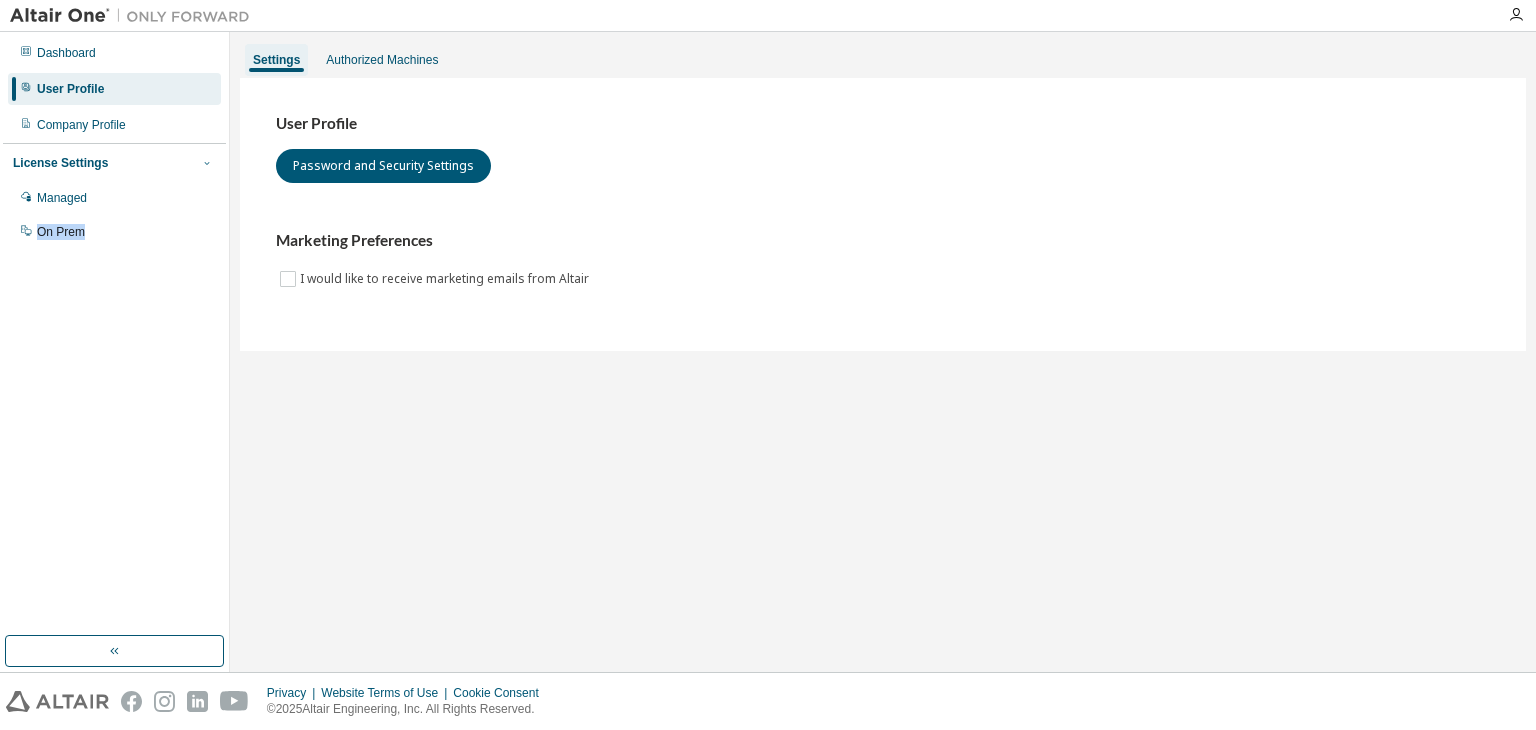 click 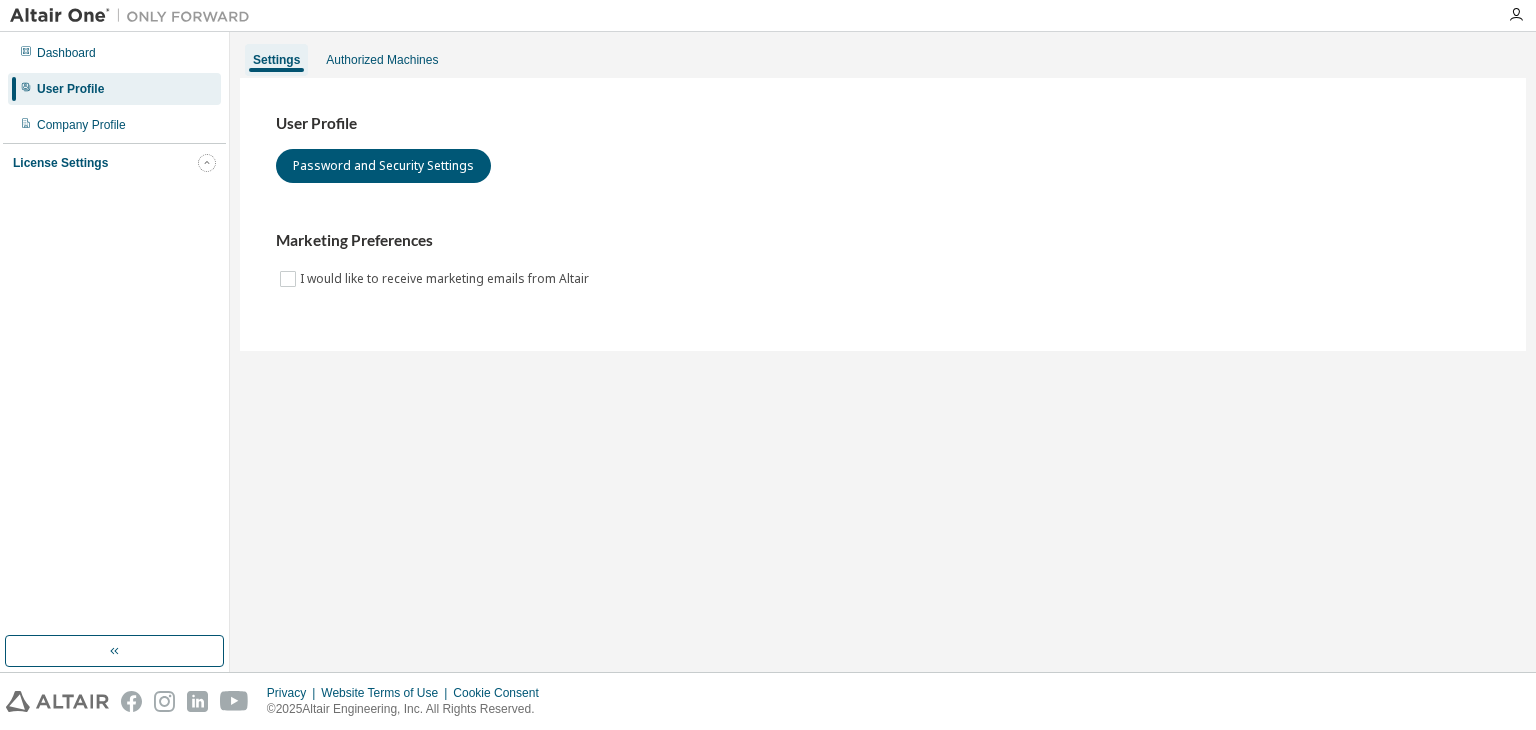 click 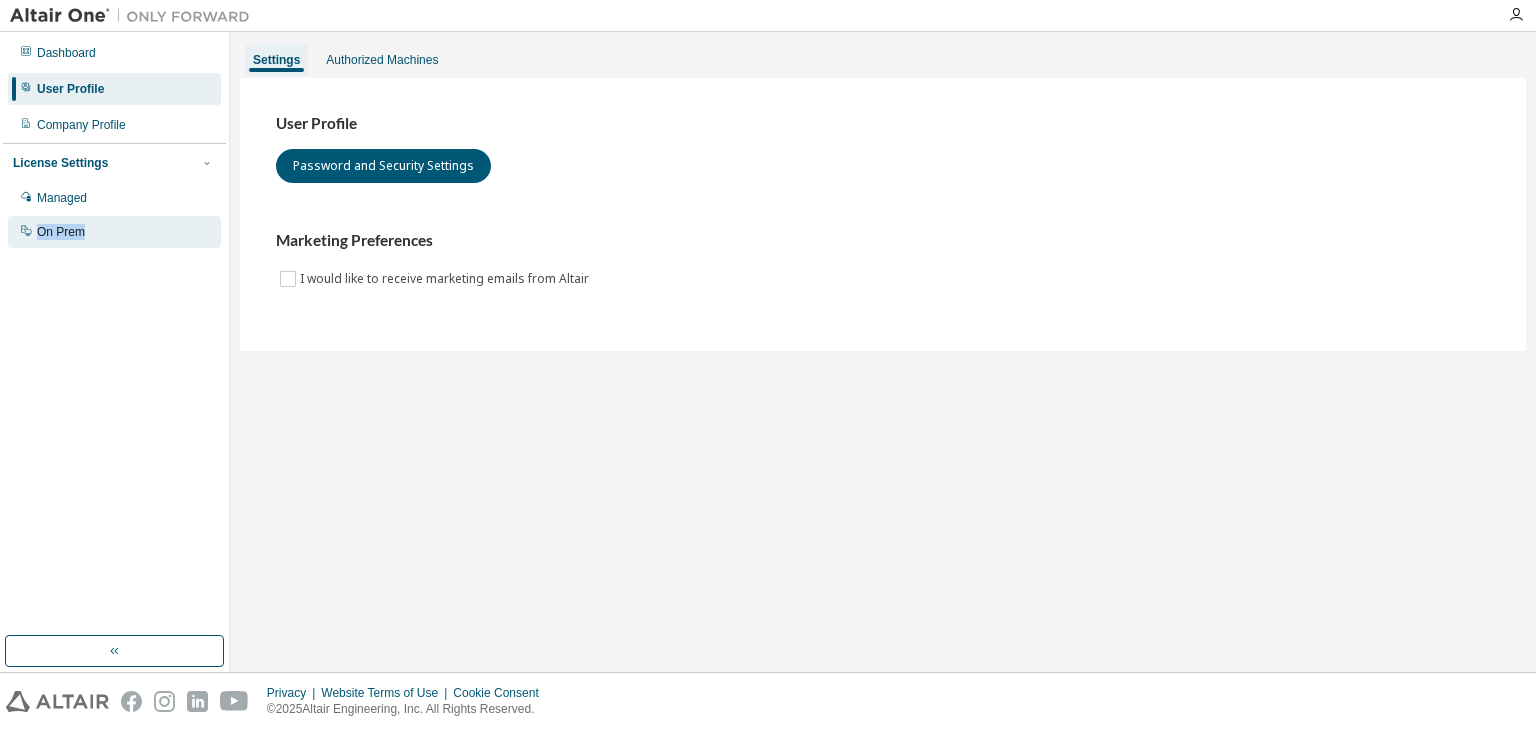 click on "On Prem" at bounding box center (114, 232) 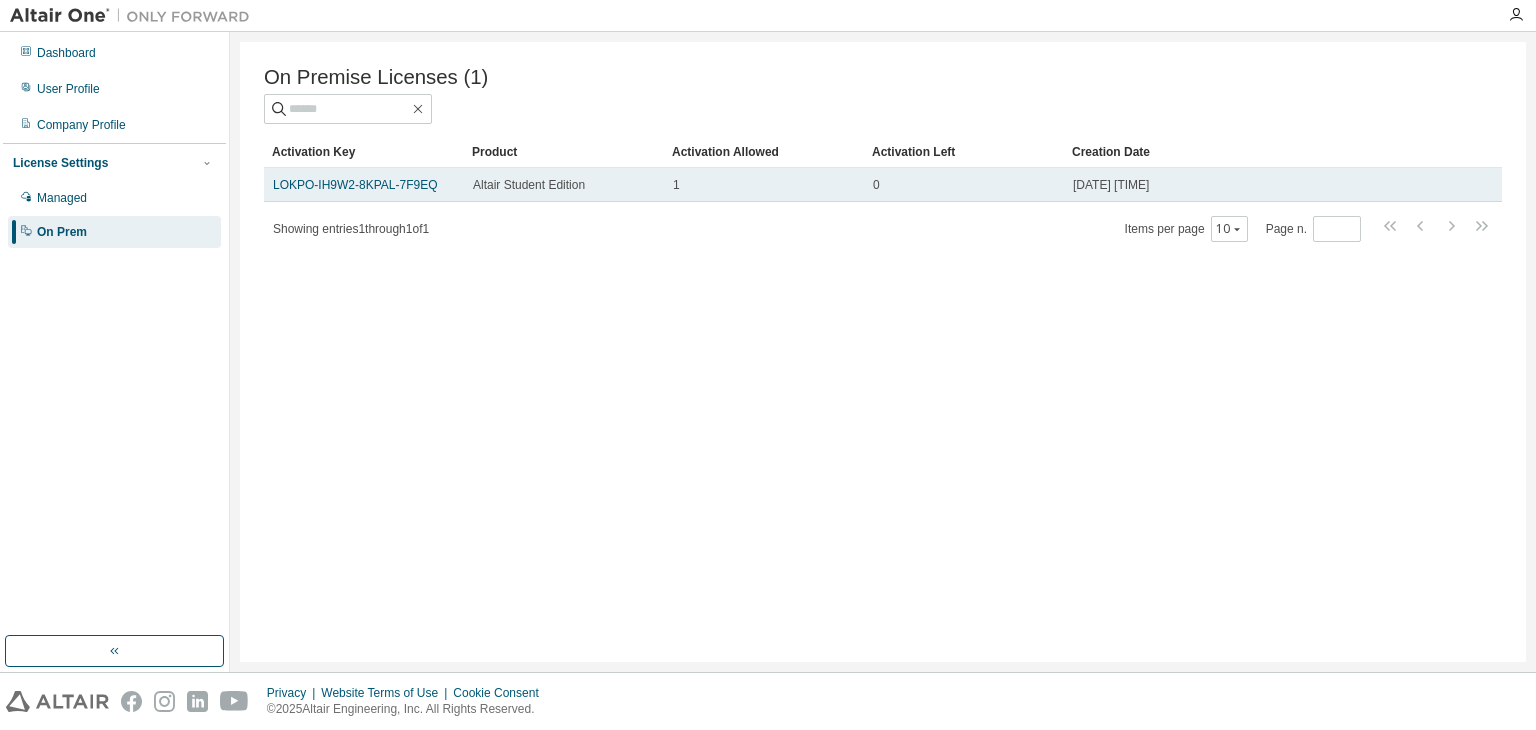 click on "Altair Student Edition" at bounding box center (529, 185) 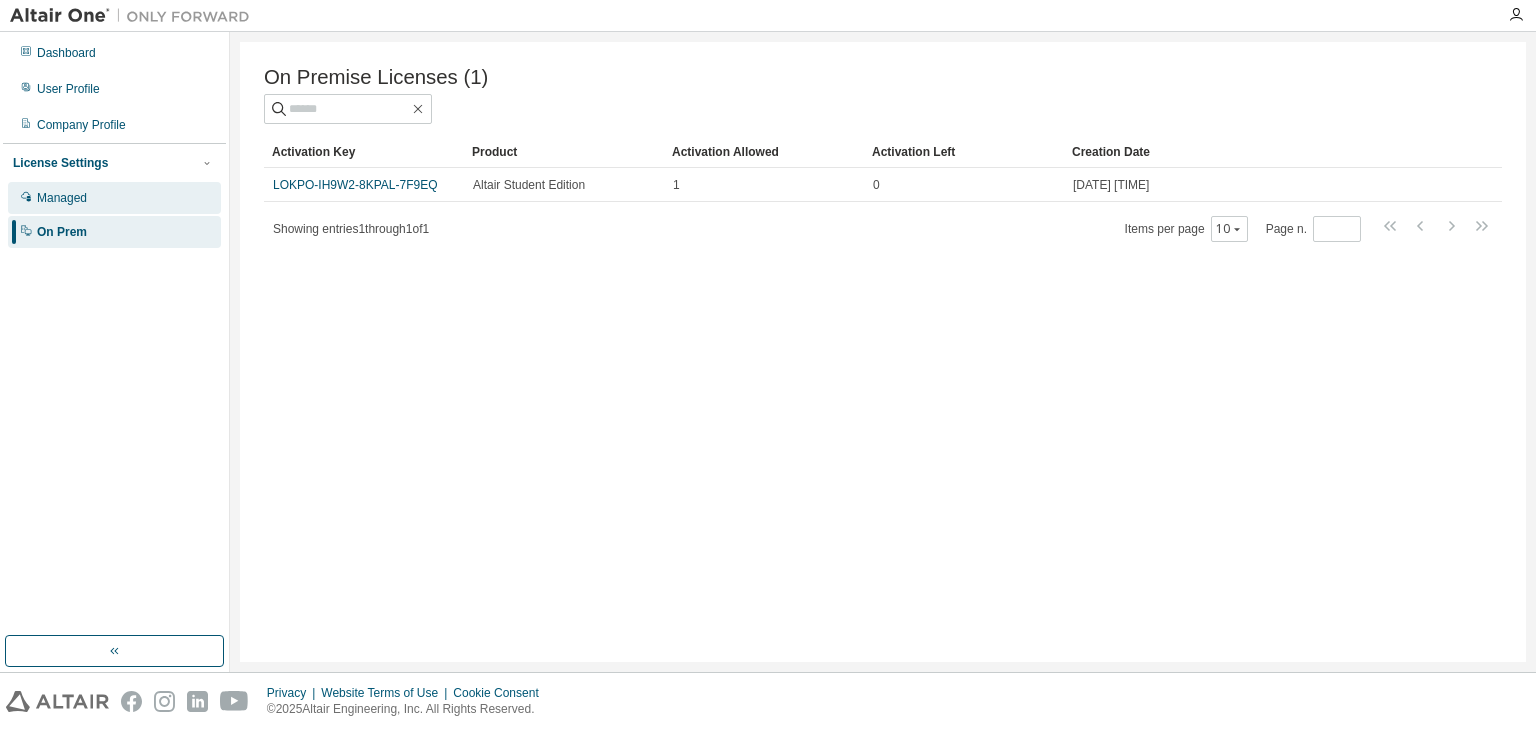 click on "Managed" at bounding box center (114, 198) 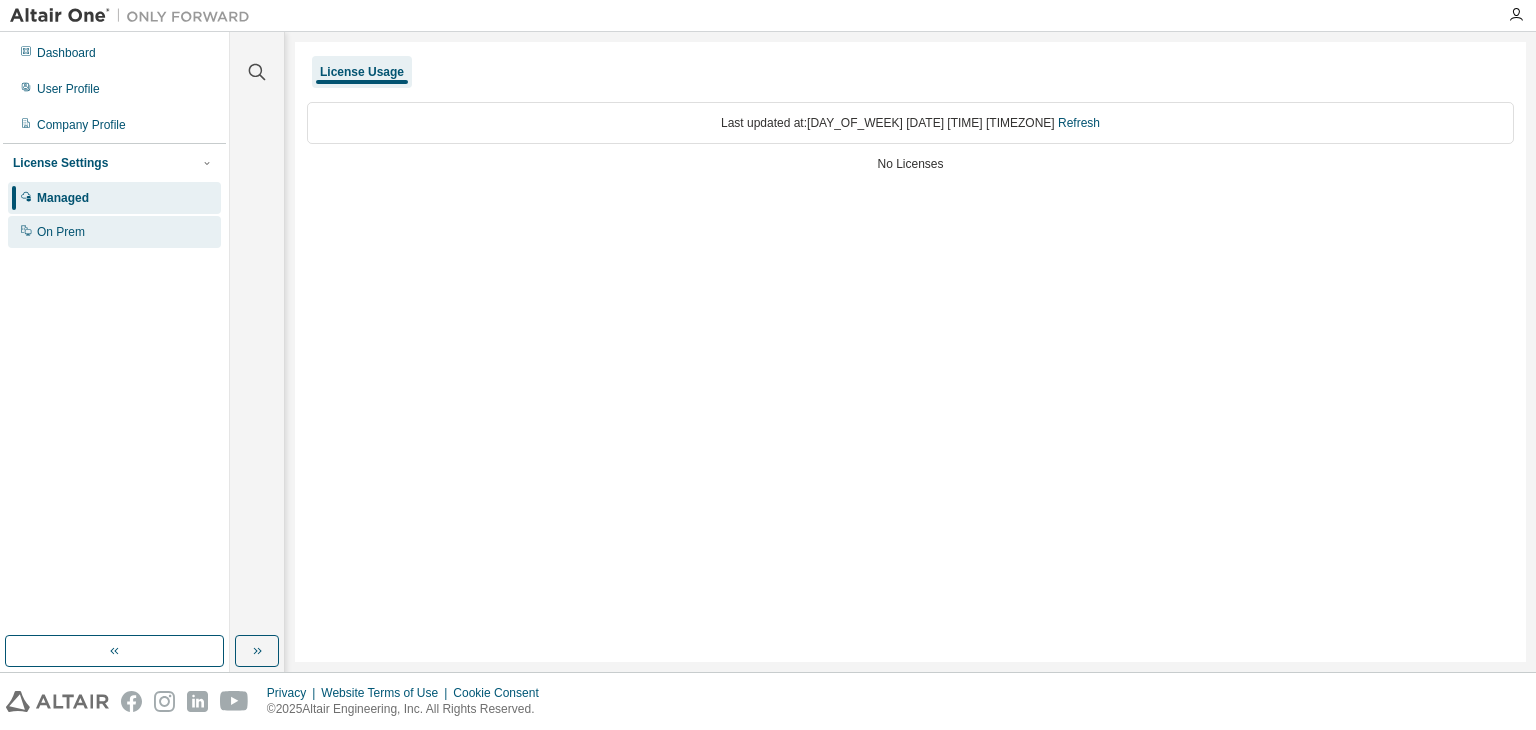 click on "On Prem" at bounding box center [114, 232] 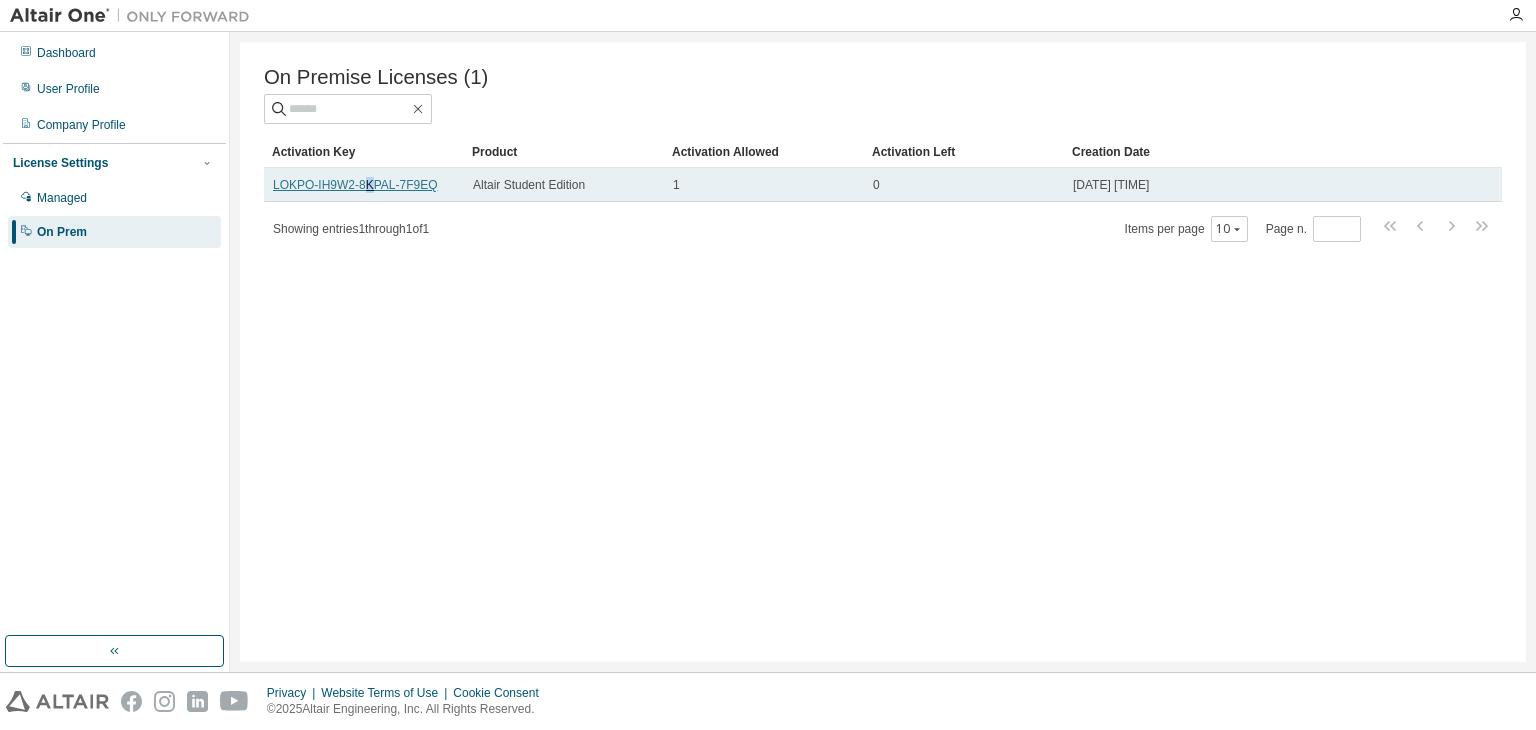 drag, startPoint x: 489, startPoint y: 197, endPoint x: 365, endPoint y: 184, distance: 124.67959 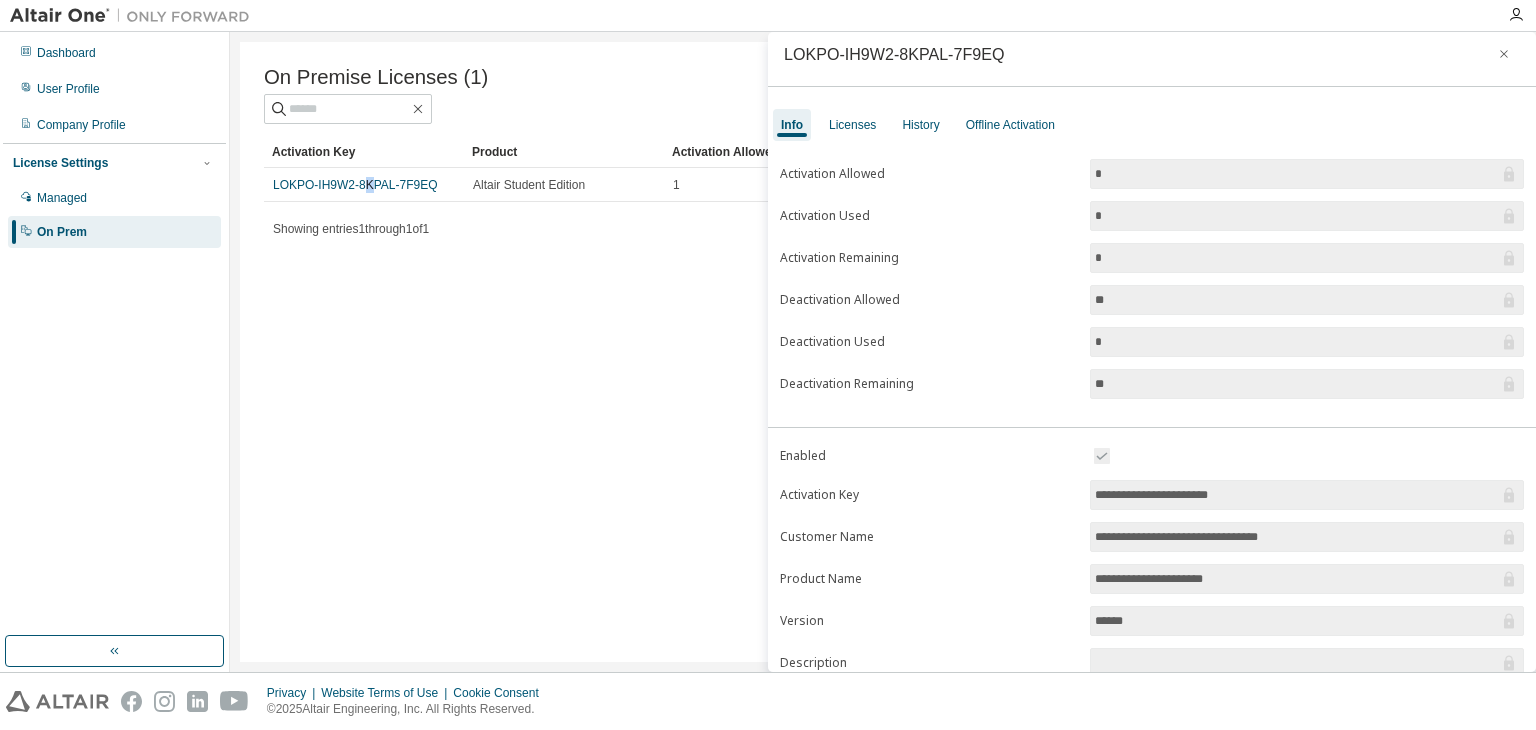 scroll, scrollTop: 0, scrollLeft: 0, axis: both 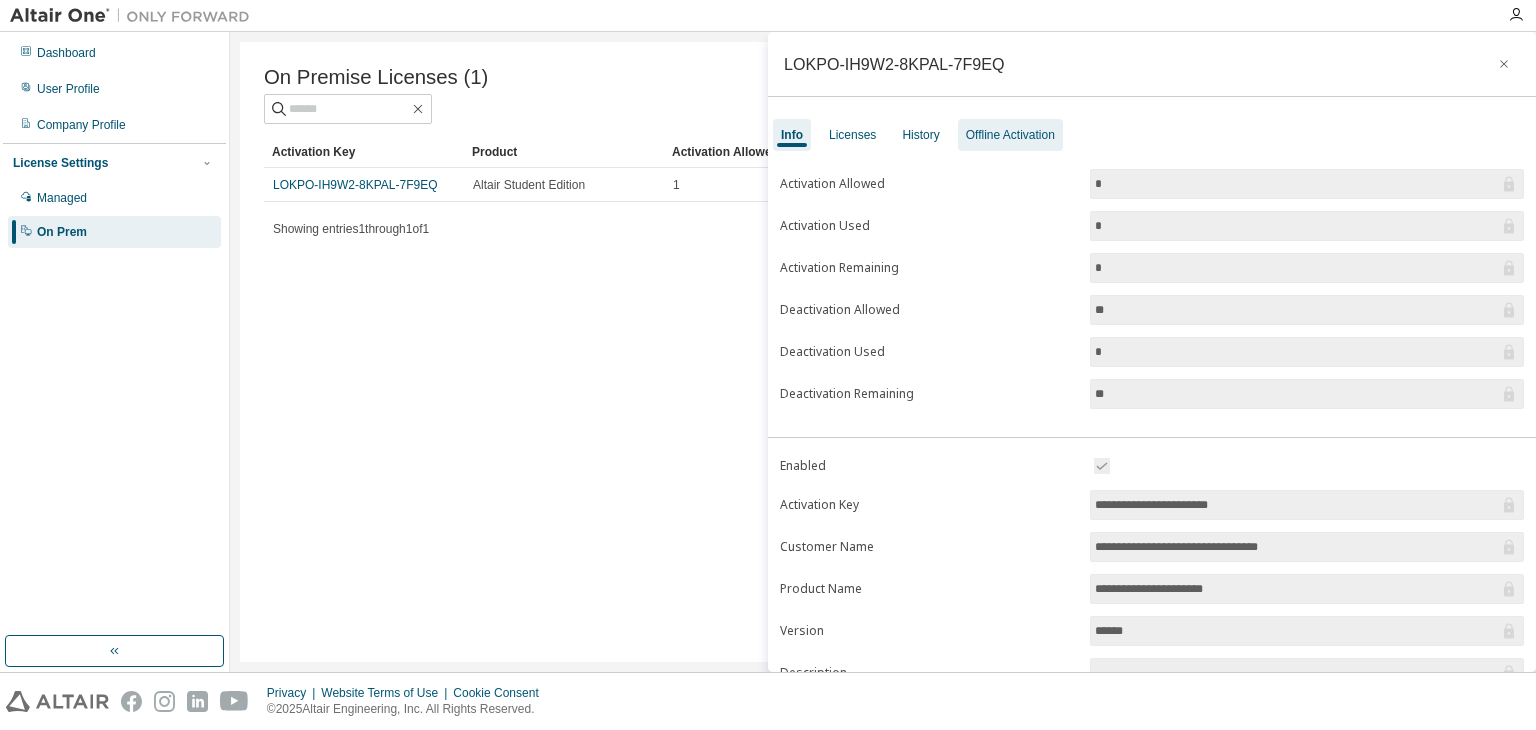 click on "Offline Activation" at bounding box center (1010, 135) 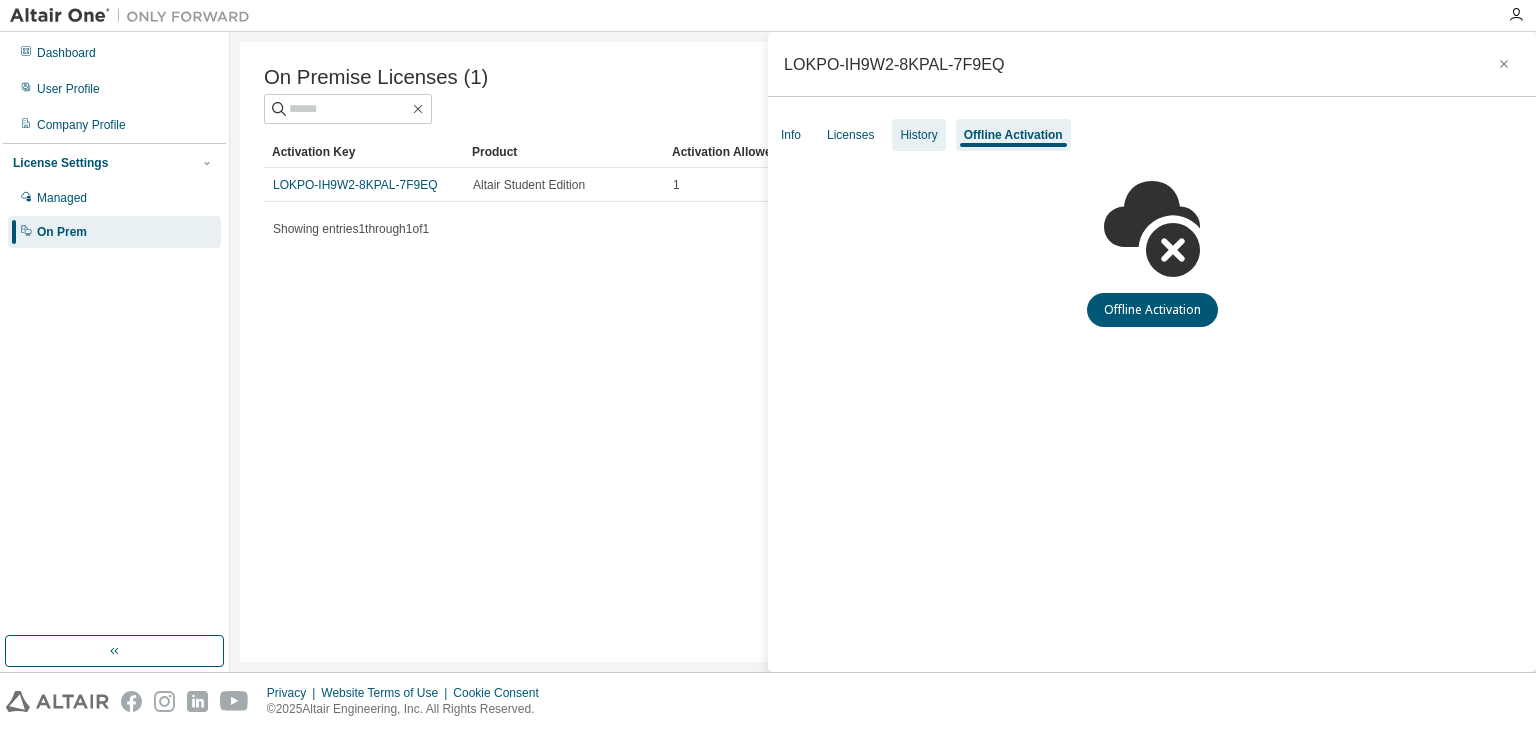 click on "History" at bounding box center [918, 135] 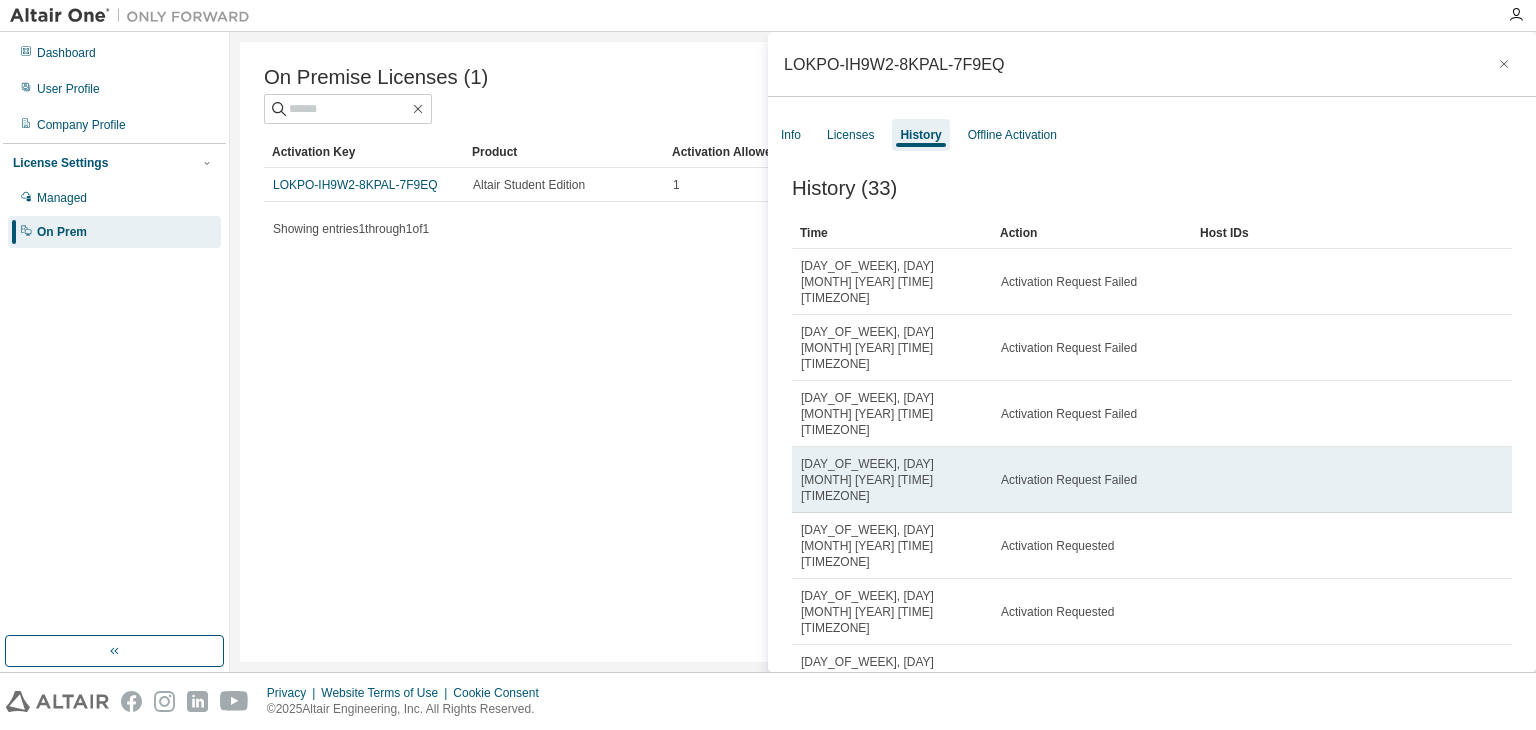 scroll, scrollTop: 30, scrollLeft: 0, axis: vertical 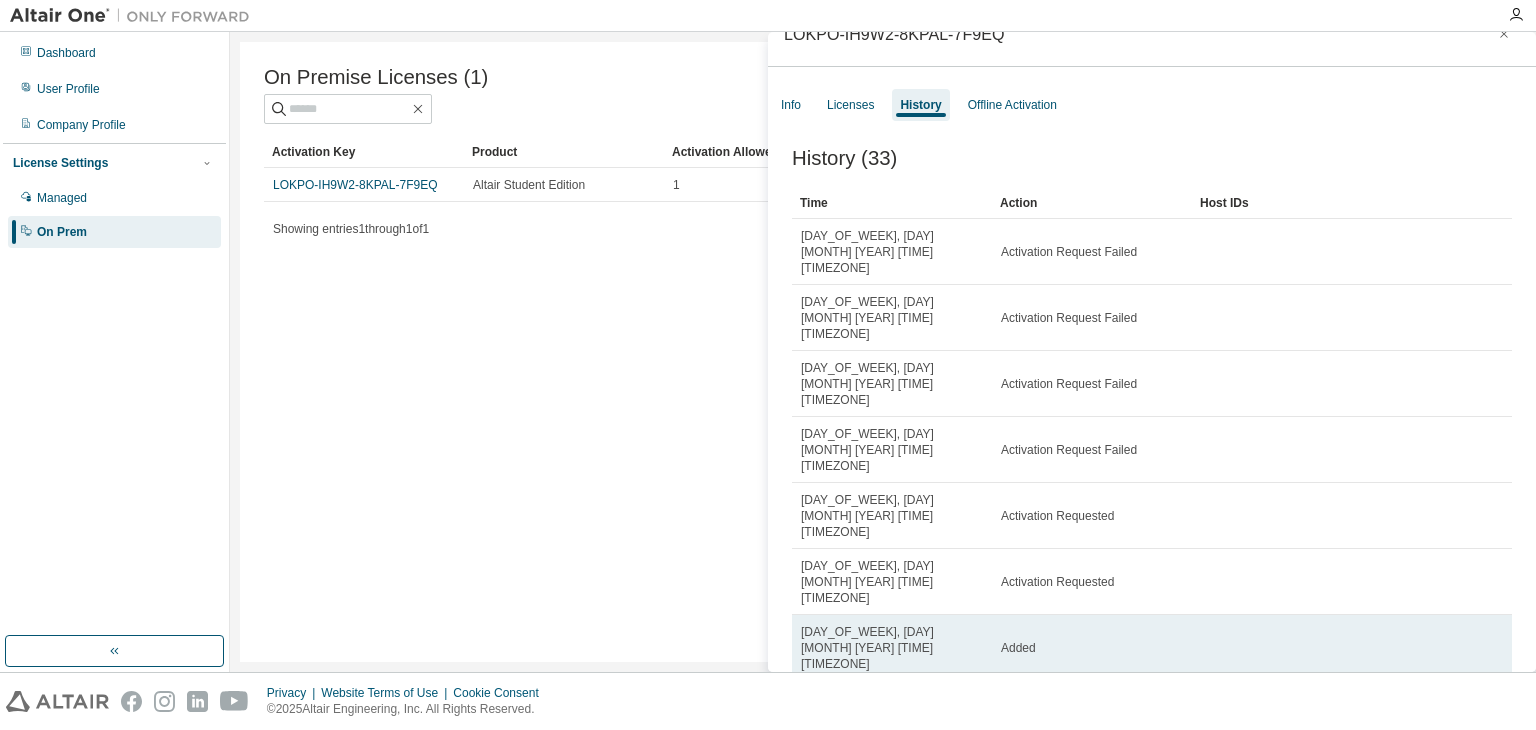 click on "Added" at bounding box center [1092, 648] 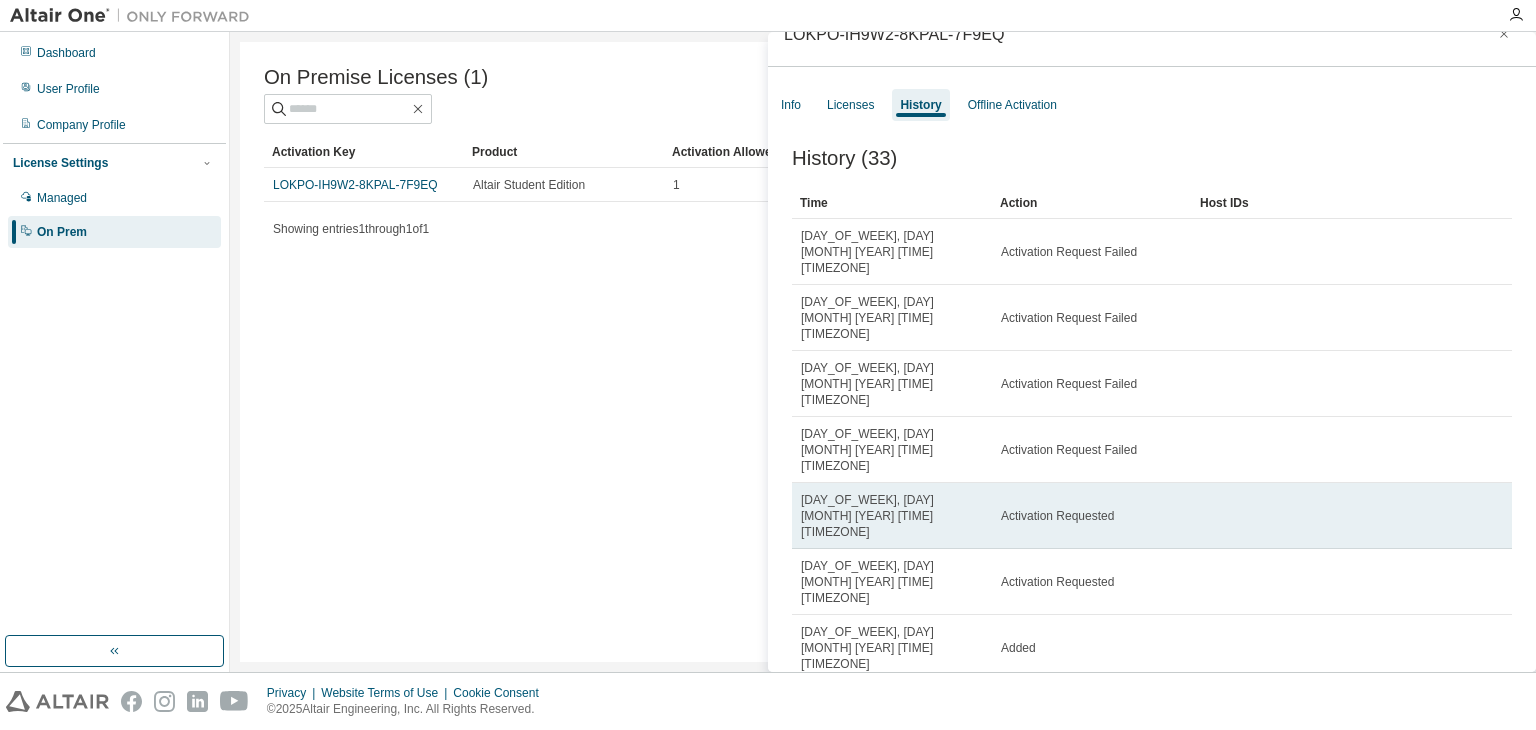 click on "Activation Requested" at bounding box center (1057, 516) 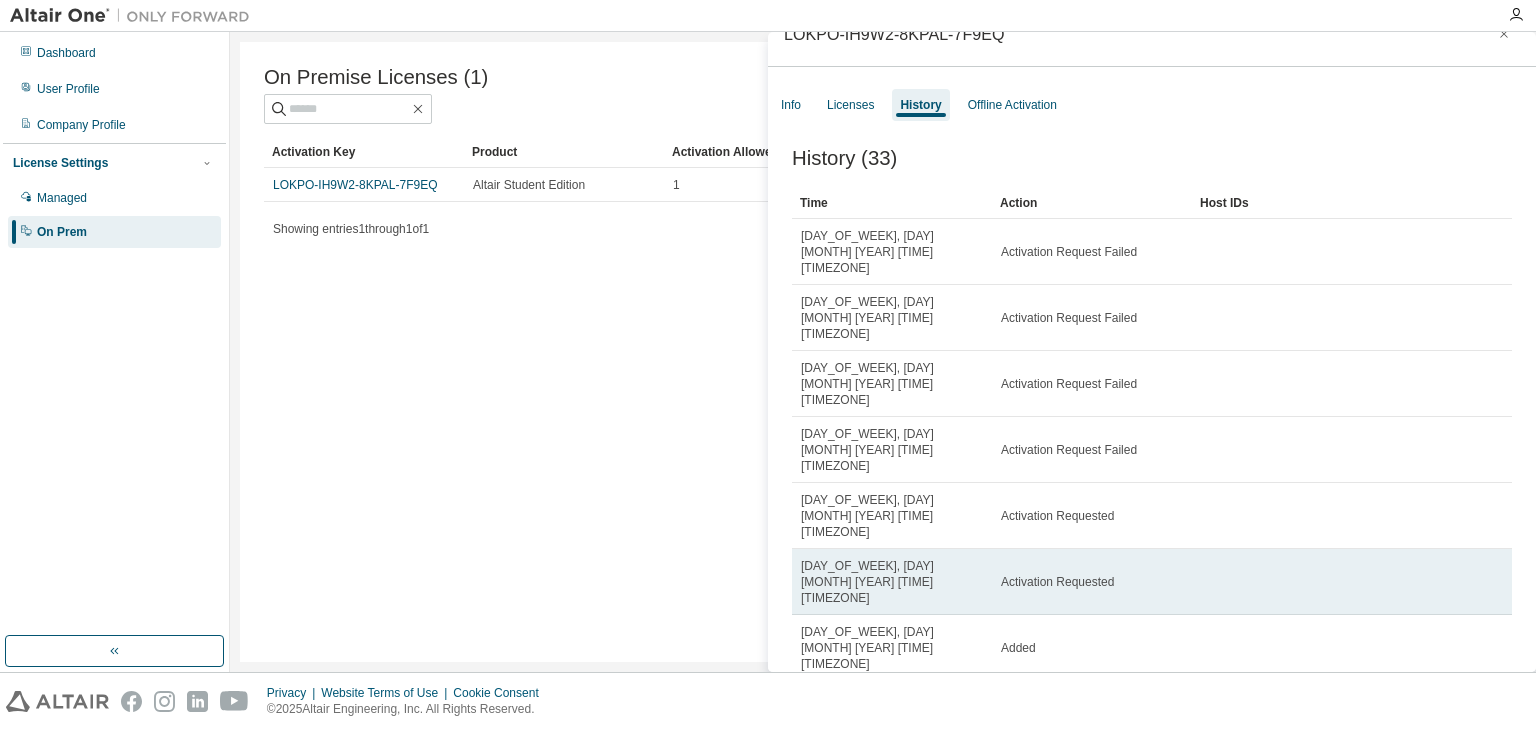 click on "Activation Requested" at bounding box center (1057, 582) 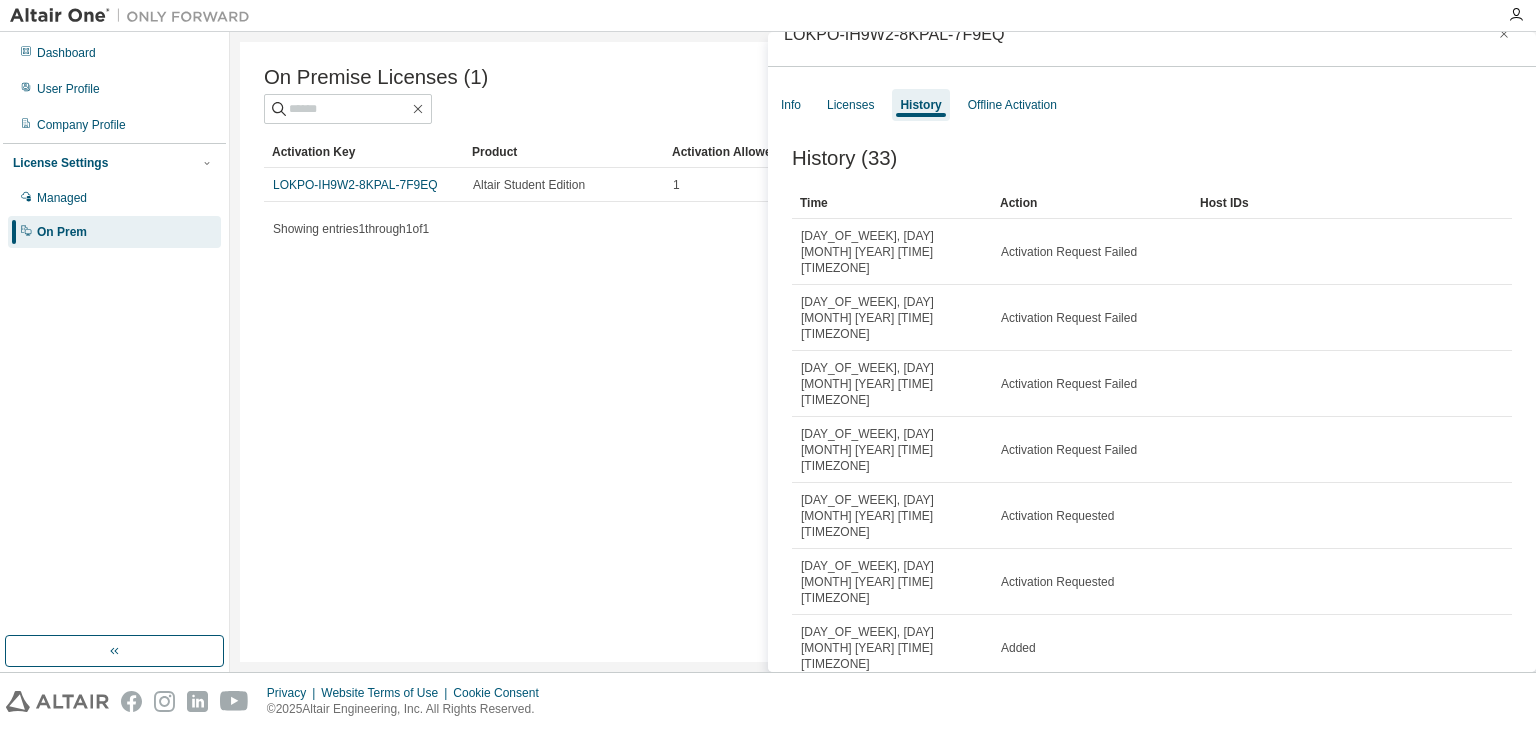 click on "Downloaded" at bounding box center (1034, 714) 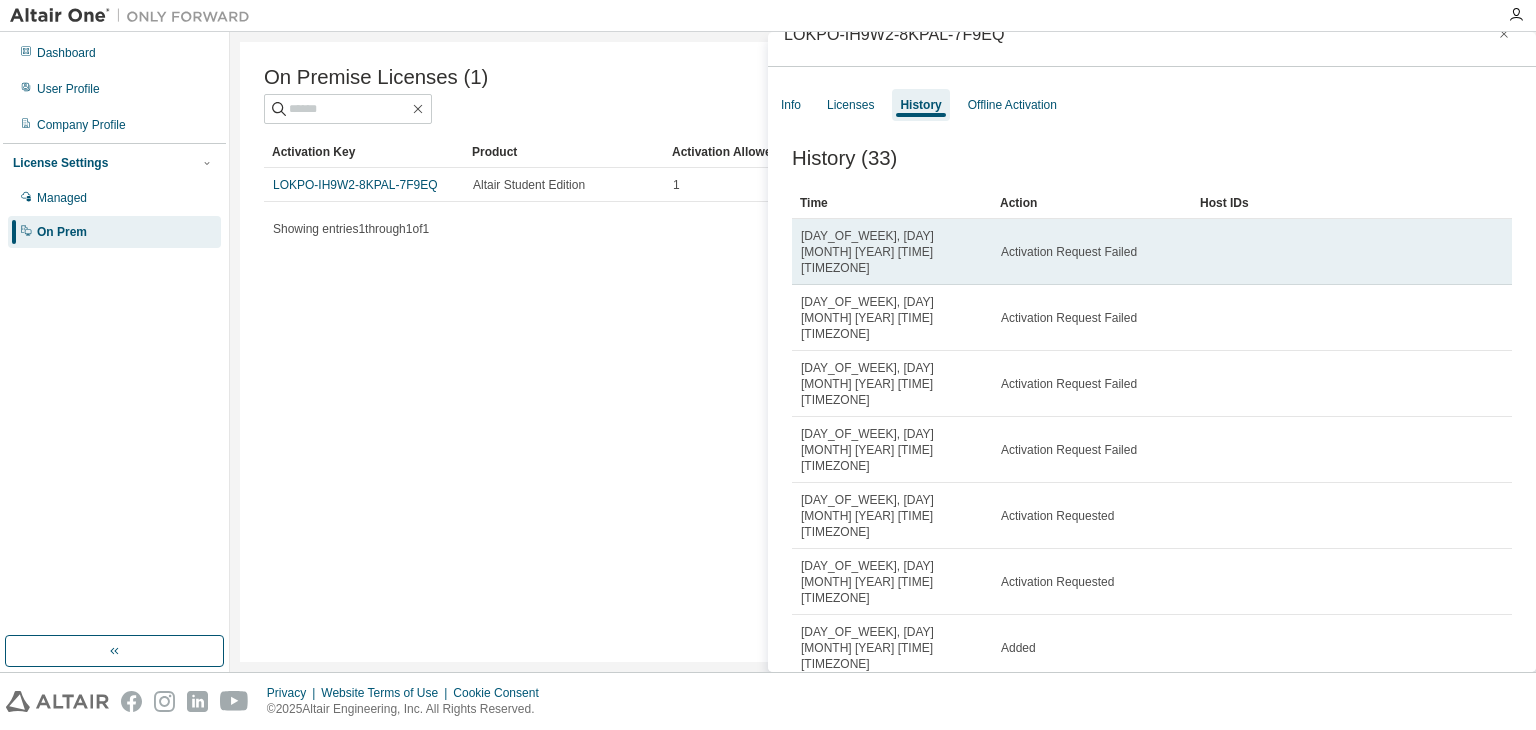 click on "Activation Request Failed" at bounding box center [1069, 252] 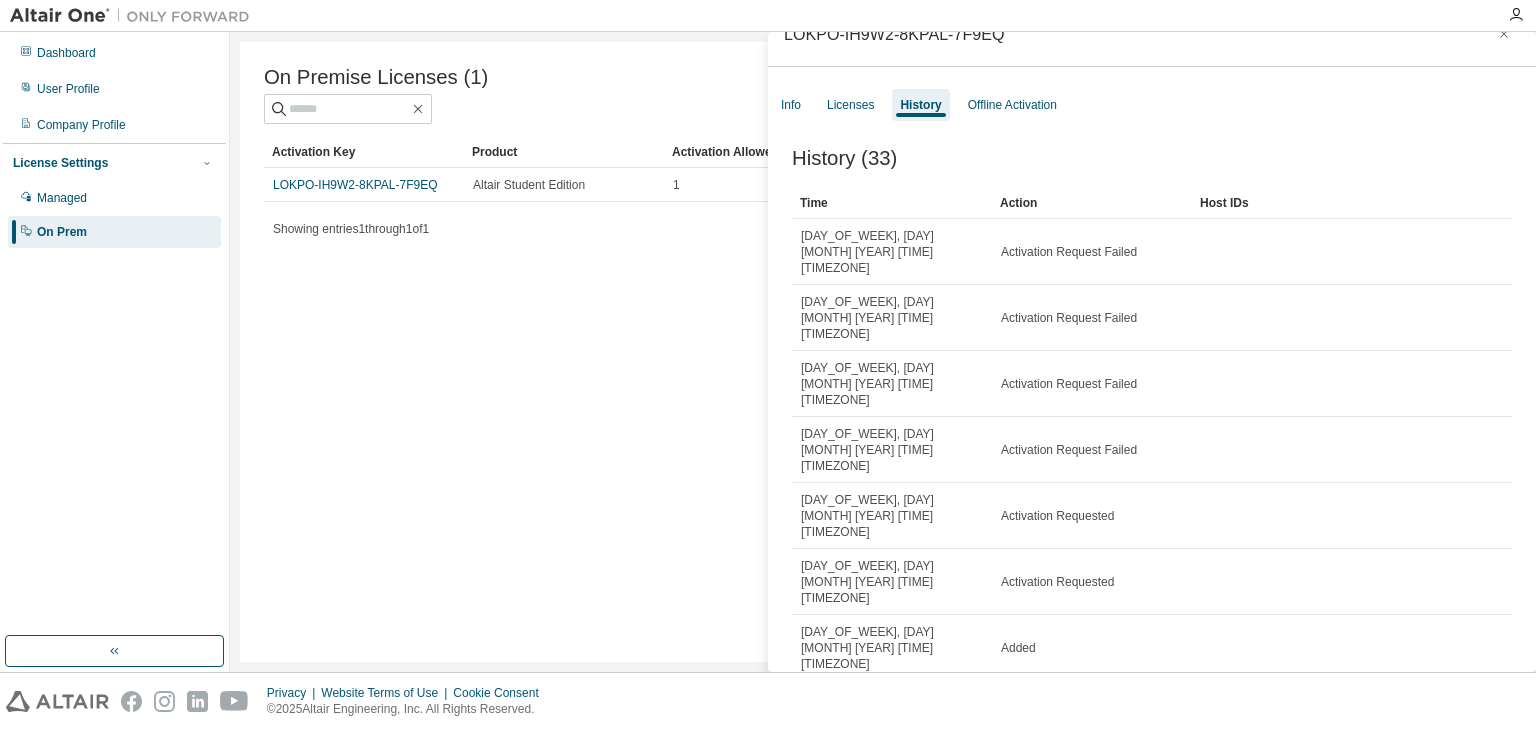 click on "License Heartbeat Succeeded" at bounding box center (1081, 846) 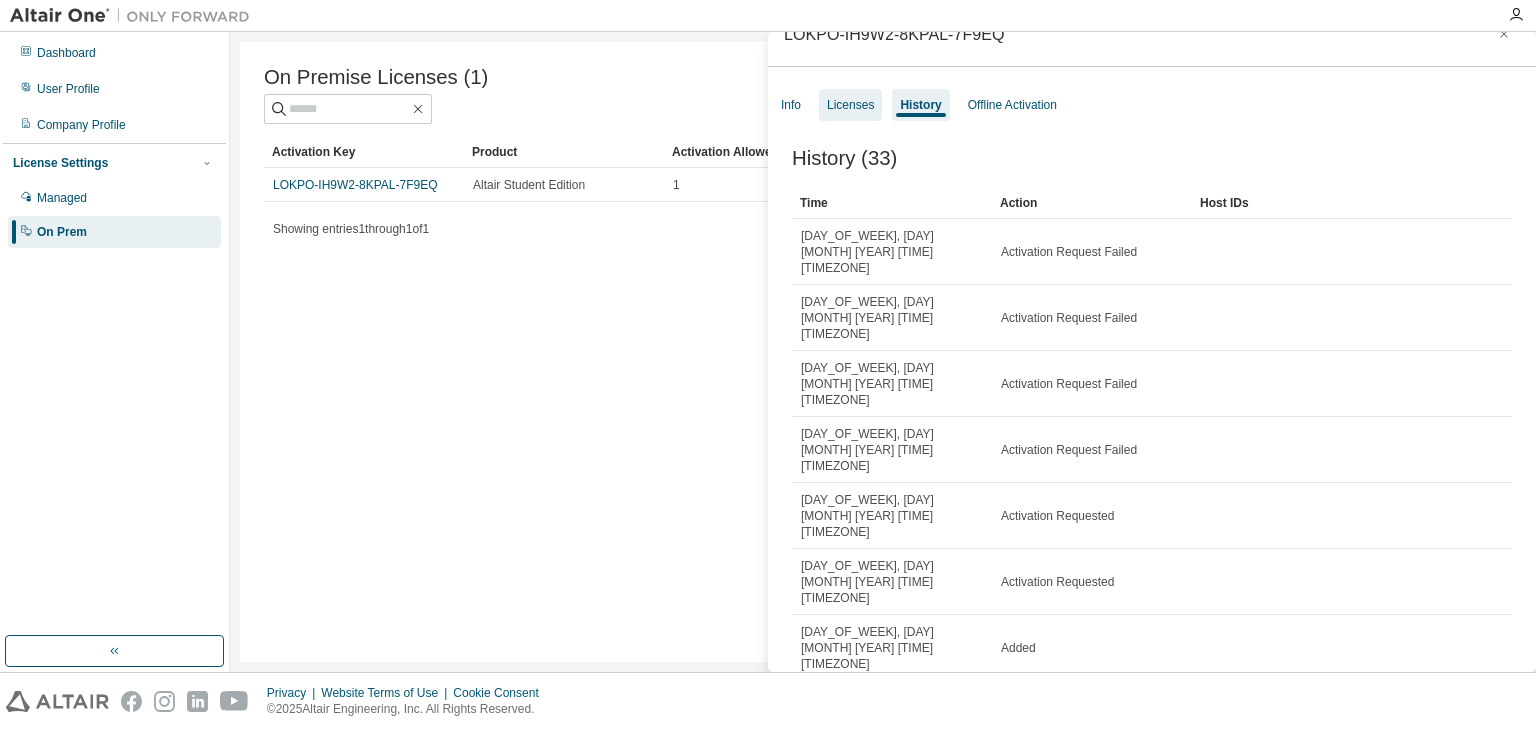click on "Licenses" at bounding box center (850, 105) 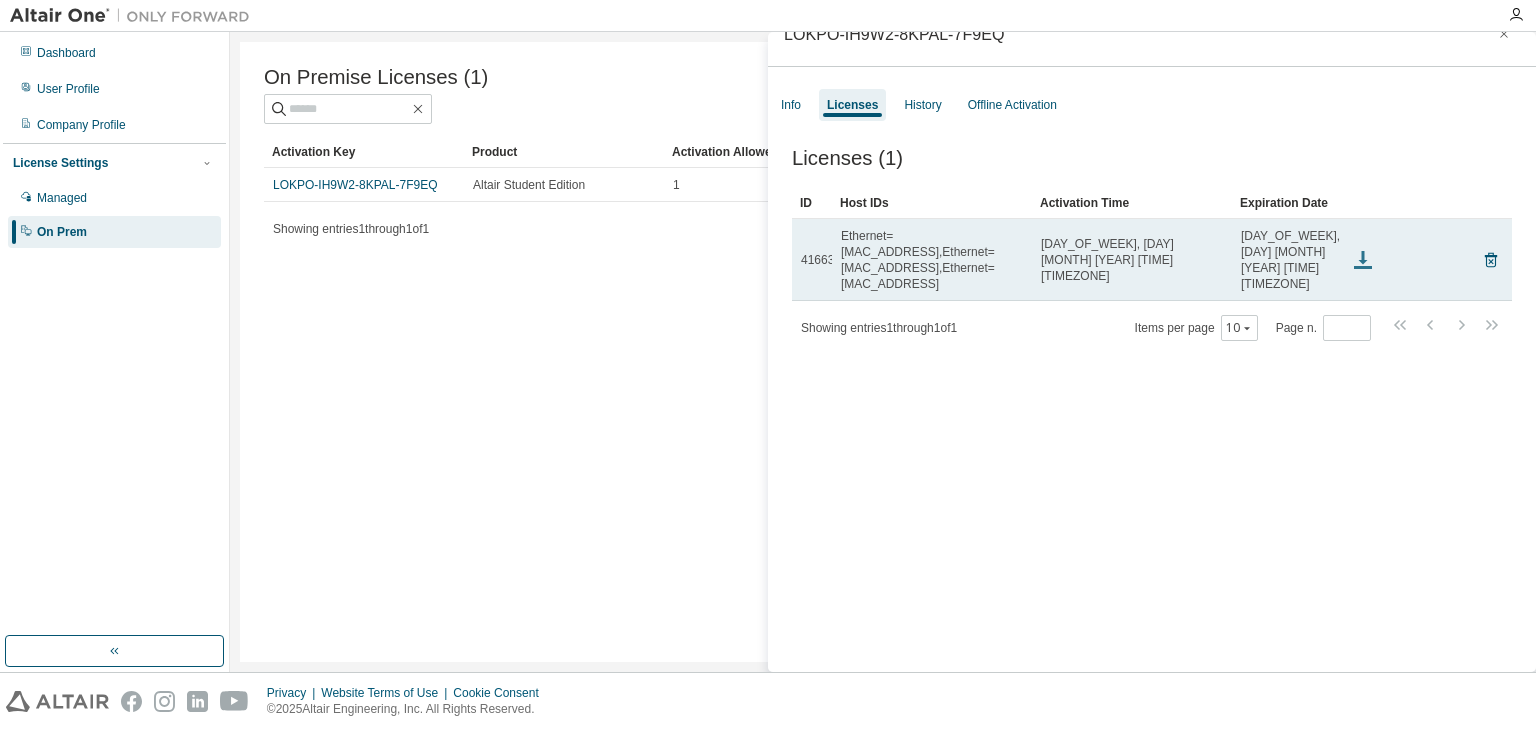 click 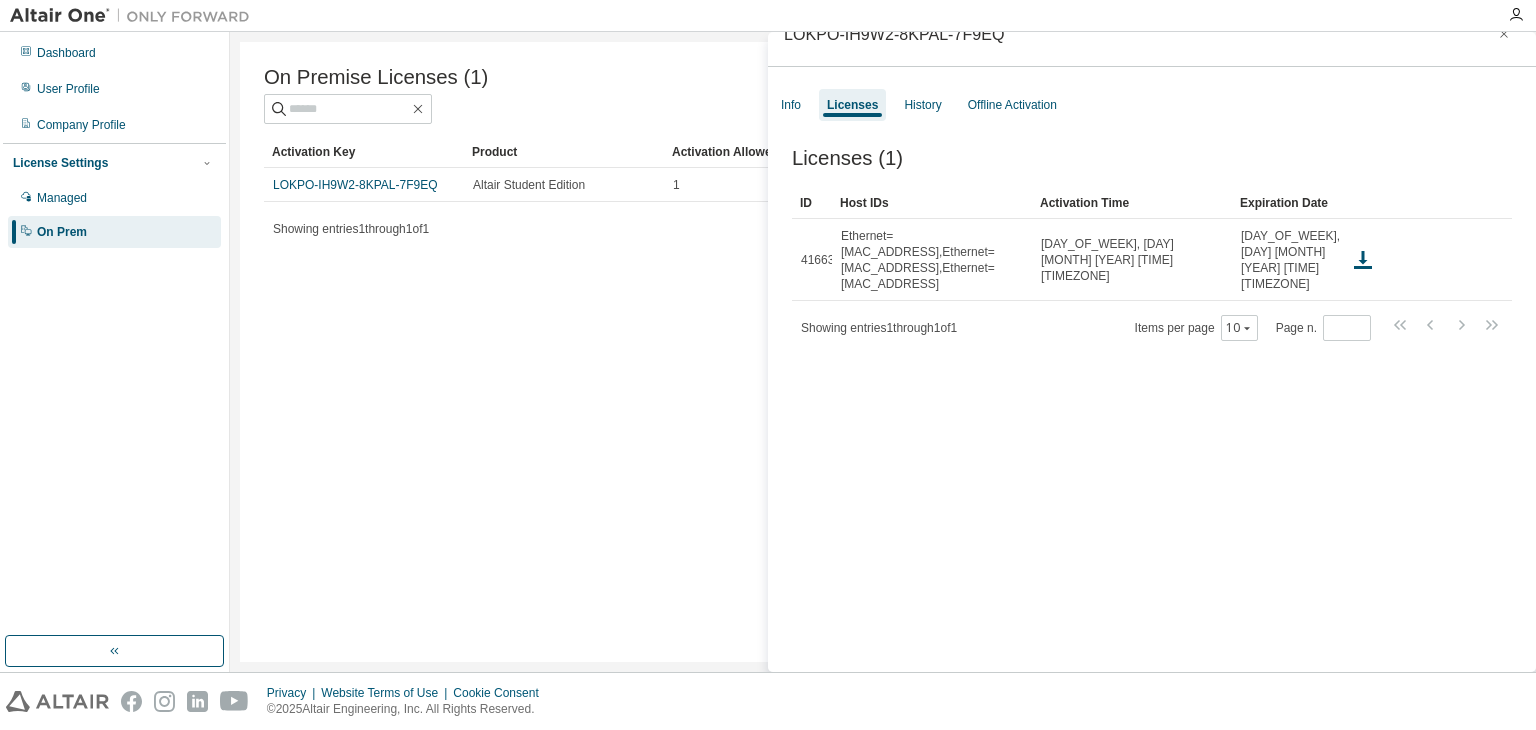 click on "[PRODUCT_NAME]-[SERIAL_NUMBER]-[SERIAL_NUMBER]-[SERIAL_NUMBER] Info Licenses History Offline Activation Licenses ([NUMBER]) Clear Load Save Save As Field Operator Value Select filter Select operand Add criteria Search ID Host IDs Activation Time Expiration Date [NUMBER] Ethernet=[MAC_ADDRESS],Ethernet=[MAC_ADDRESS],Ethernet=[MAC_ADDRESS] [DAY_OF_WEEK], [DAY] [MONTH] [YEAR] [TIME] [TIMEZONE] [DAY_OF_WEEK], [DAY] [MONTH] [YEAR] [TIME] [TIMEZONE] Showing entries  [NUMBER]  through  [NUMBER]  of  [NUMBER] Items per page [NUMBER] Page n. *" at bounding box center (1152, 352) 